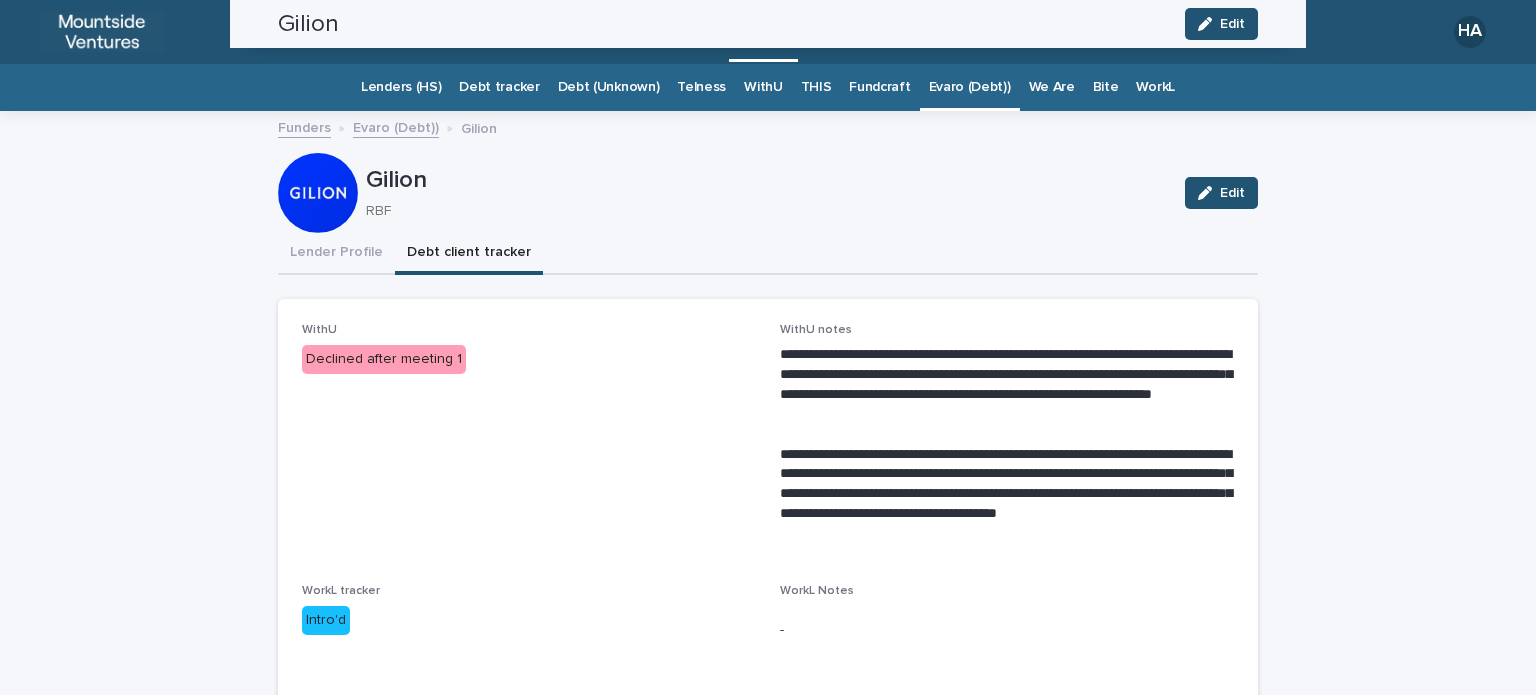 scroll, scrollTop: 0, scrollLeft: 0, axis: both 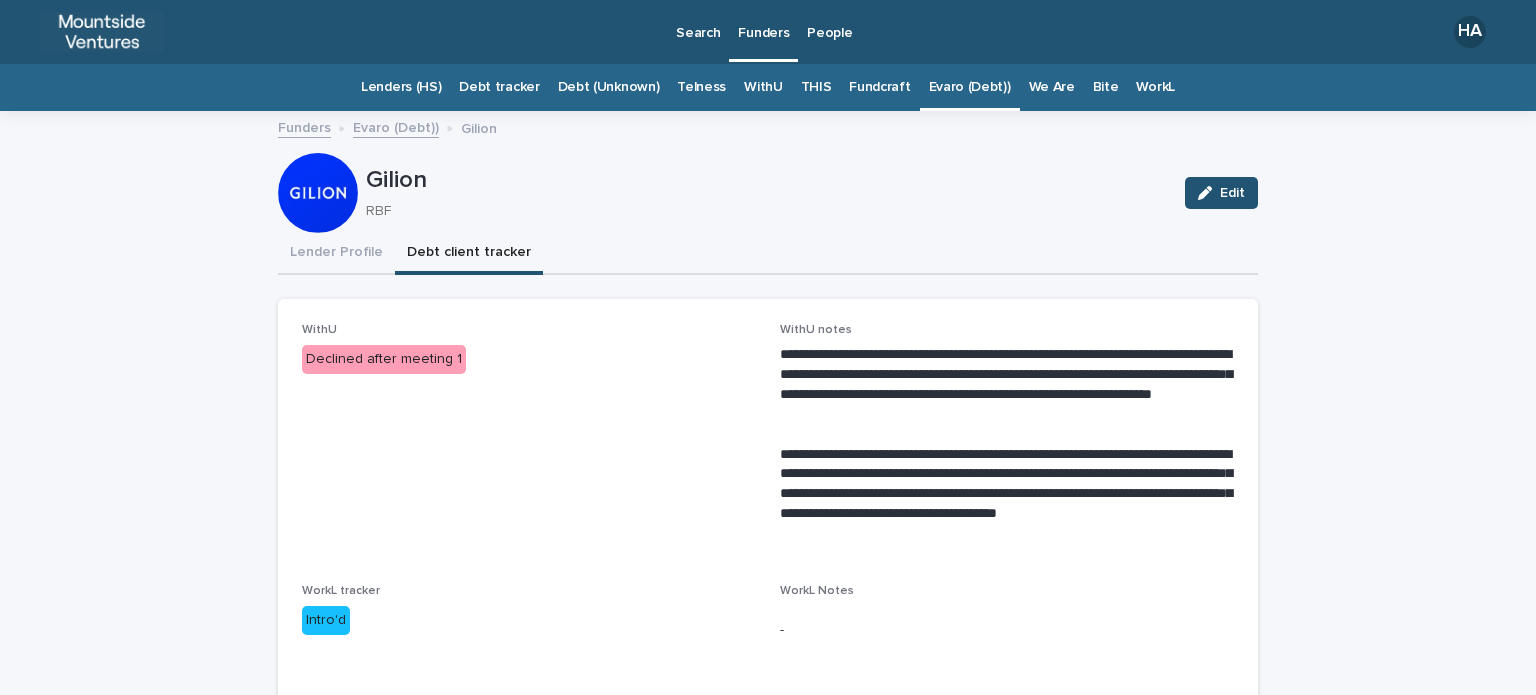 click on "Fundcraft" at bounding box center (879, 87) 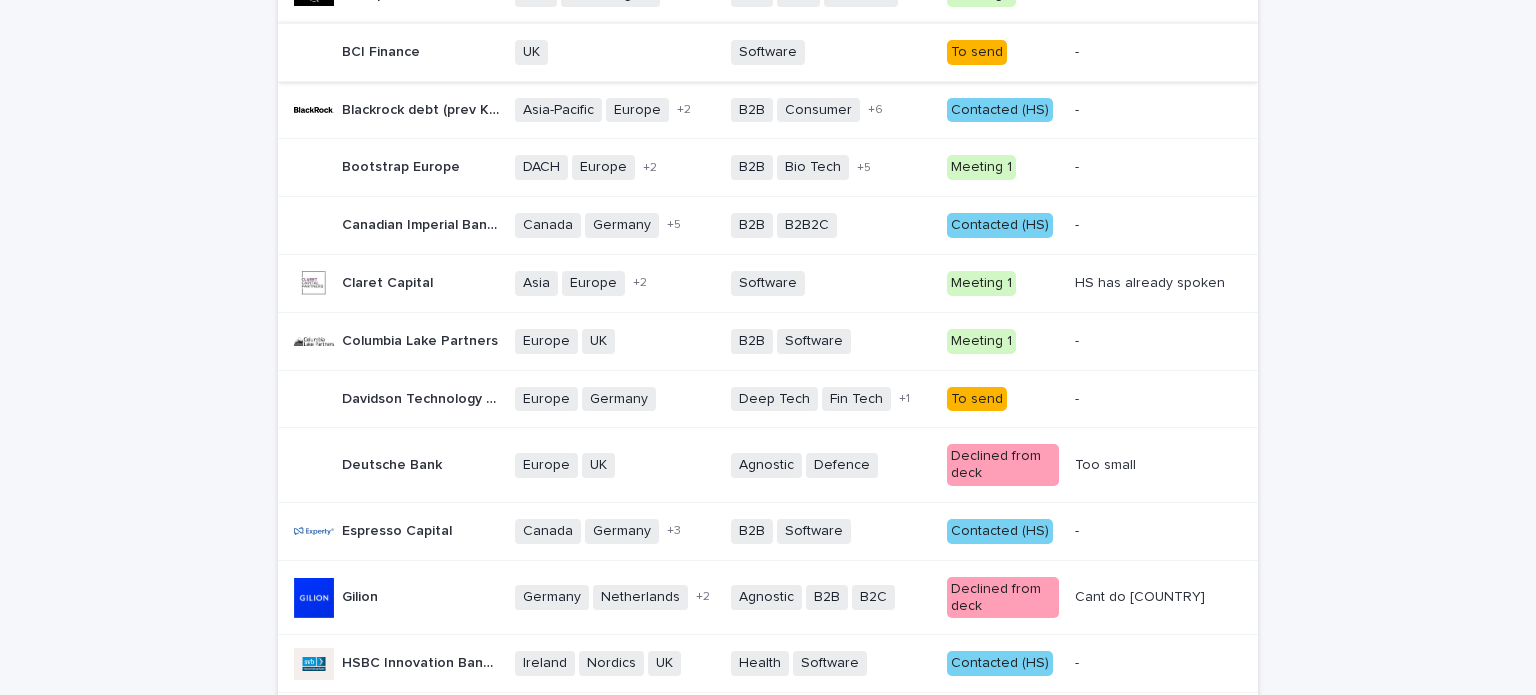 scroll, scrollTop: 400, scrollLeft: 0, axis: vertical 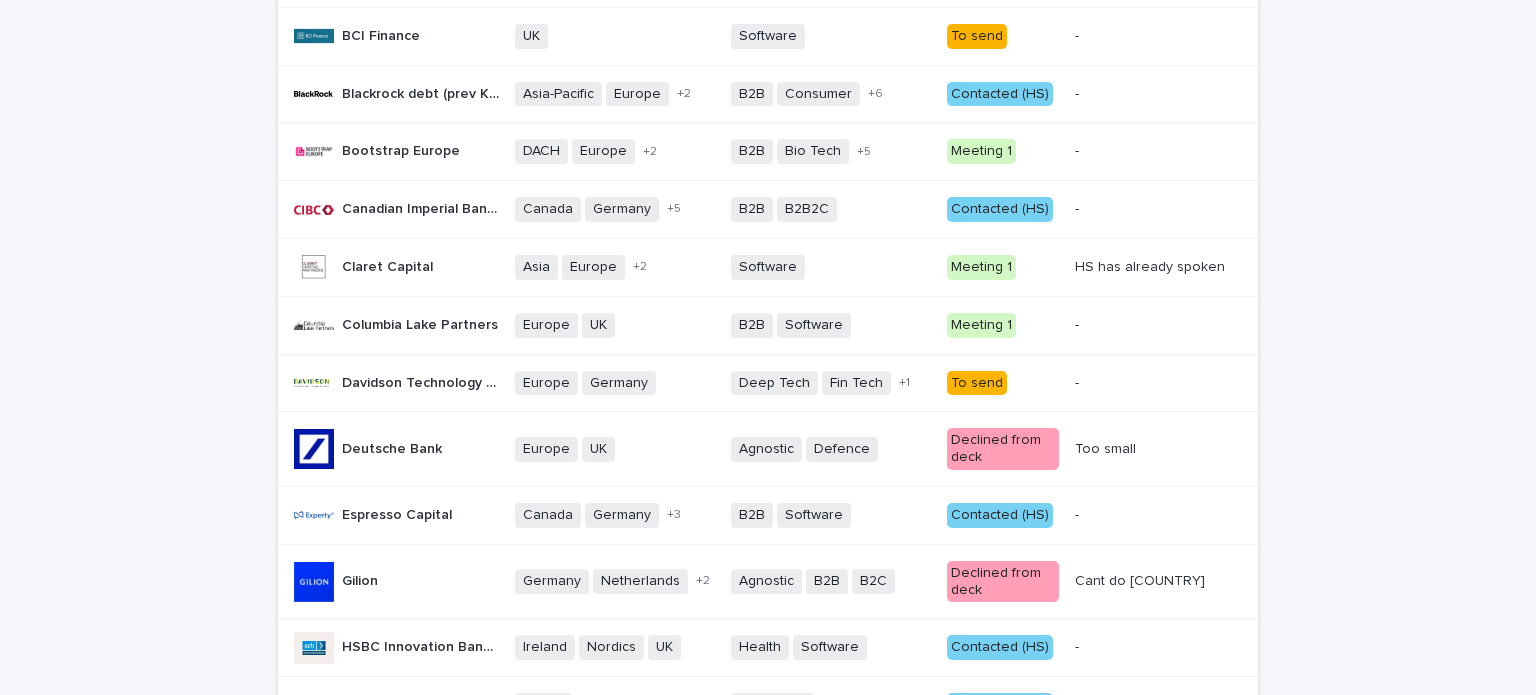click on "Contacted (HS)" at bounding box center [1000, 515] 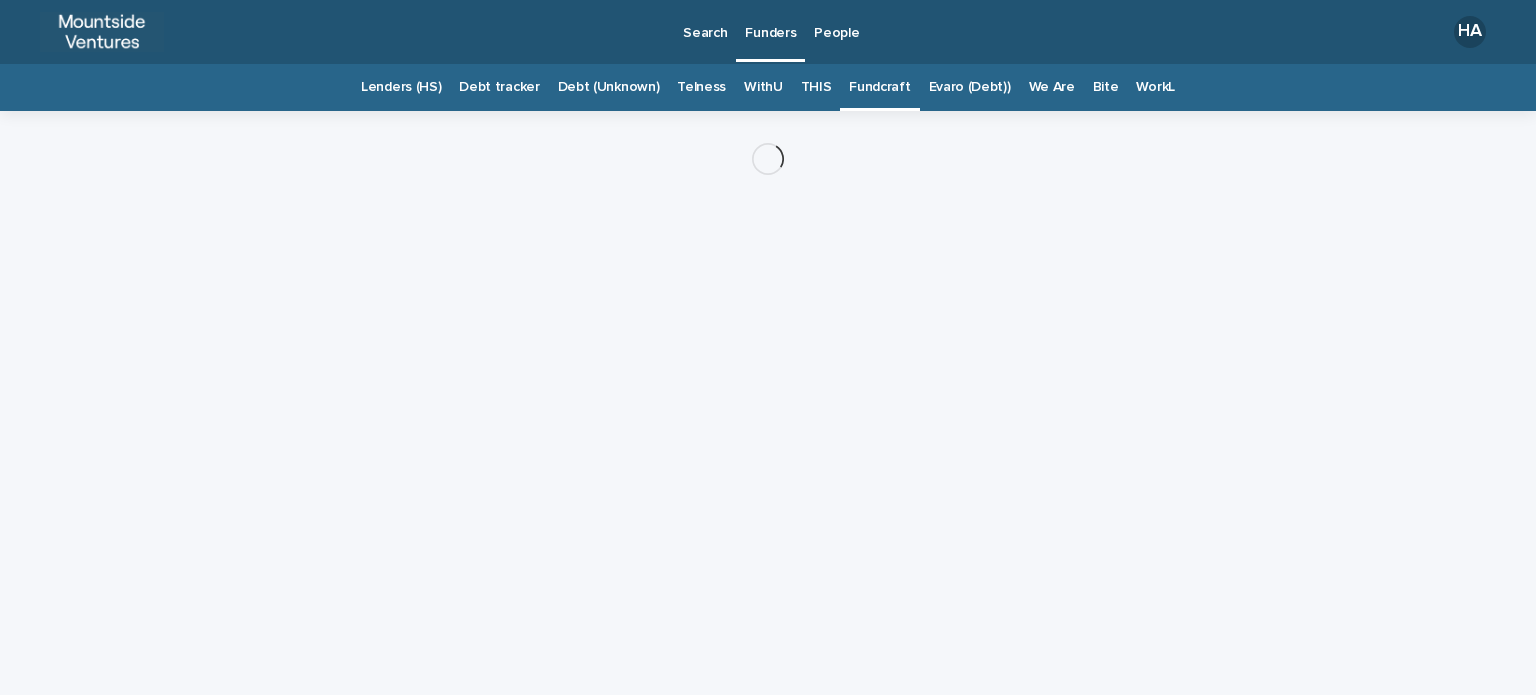 scroll, scrollTop: 0, scrollLeft: 0, axis: both 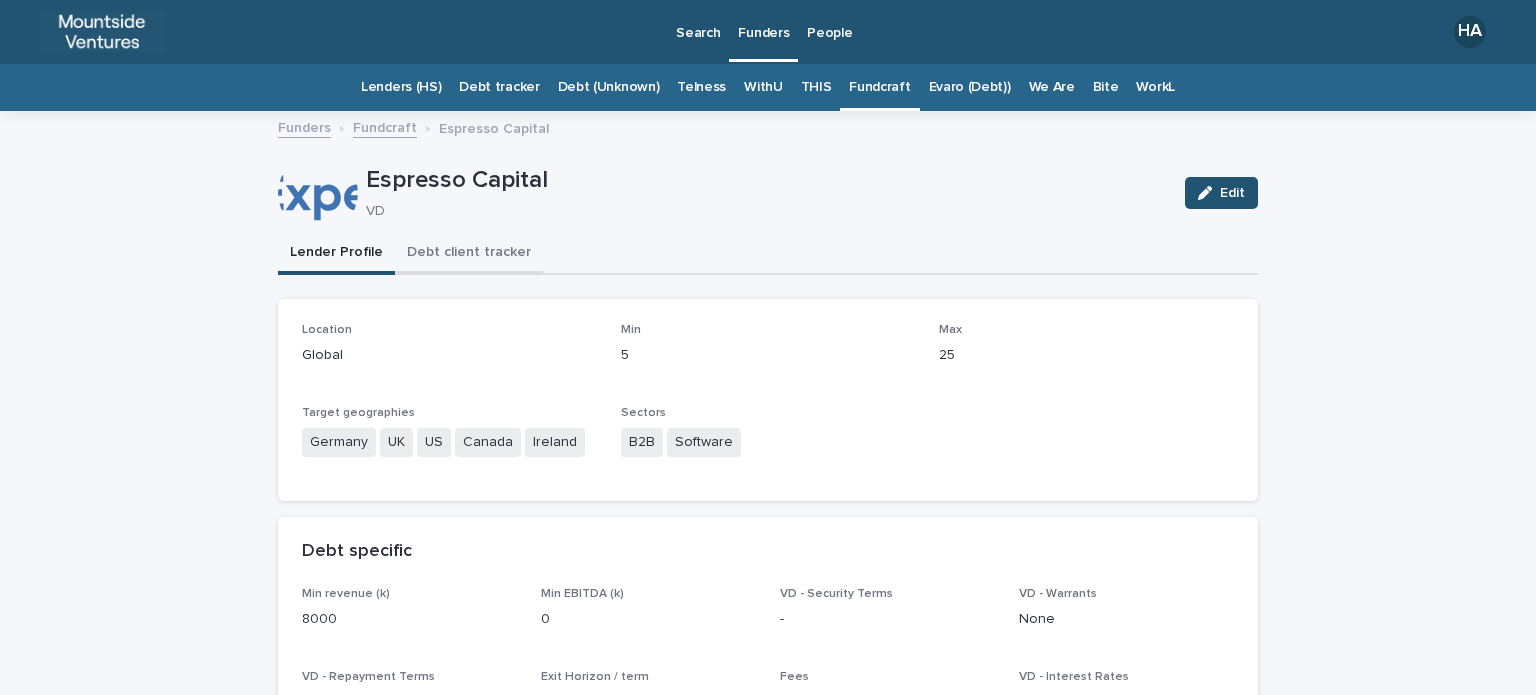 click on "Debt client tracker" at bounding box center [469, 254] 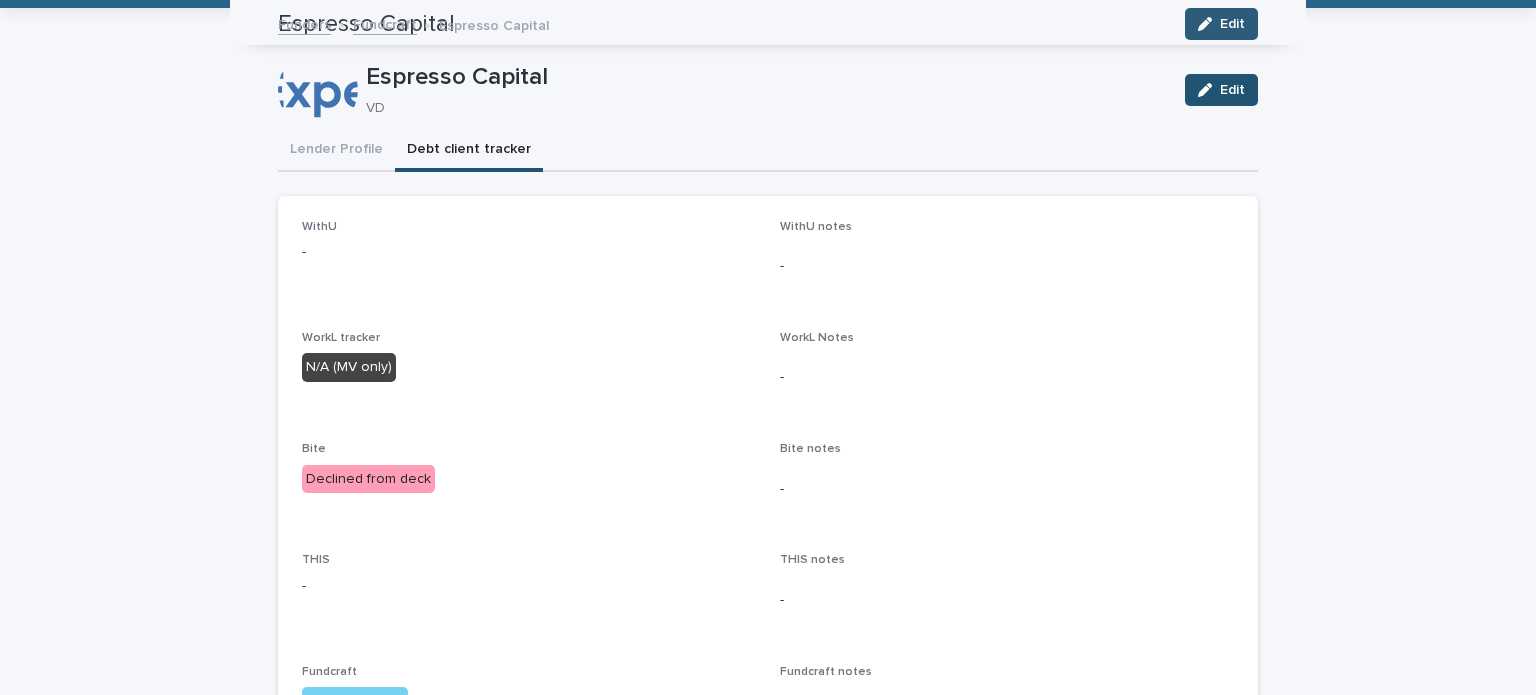 scroll, scrollTop: 100, scrollLeft: 0, axis: vertical 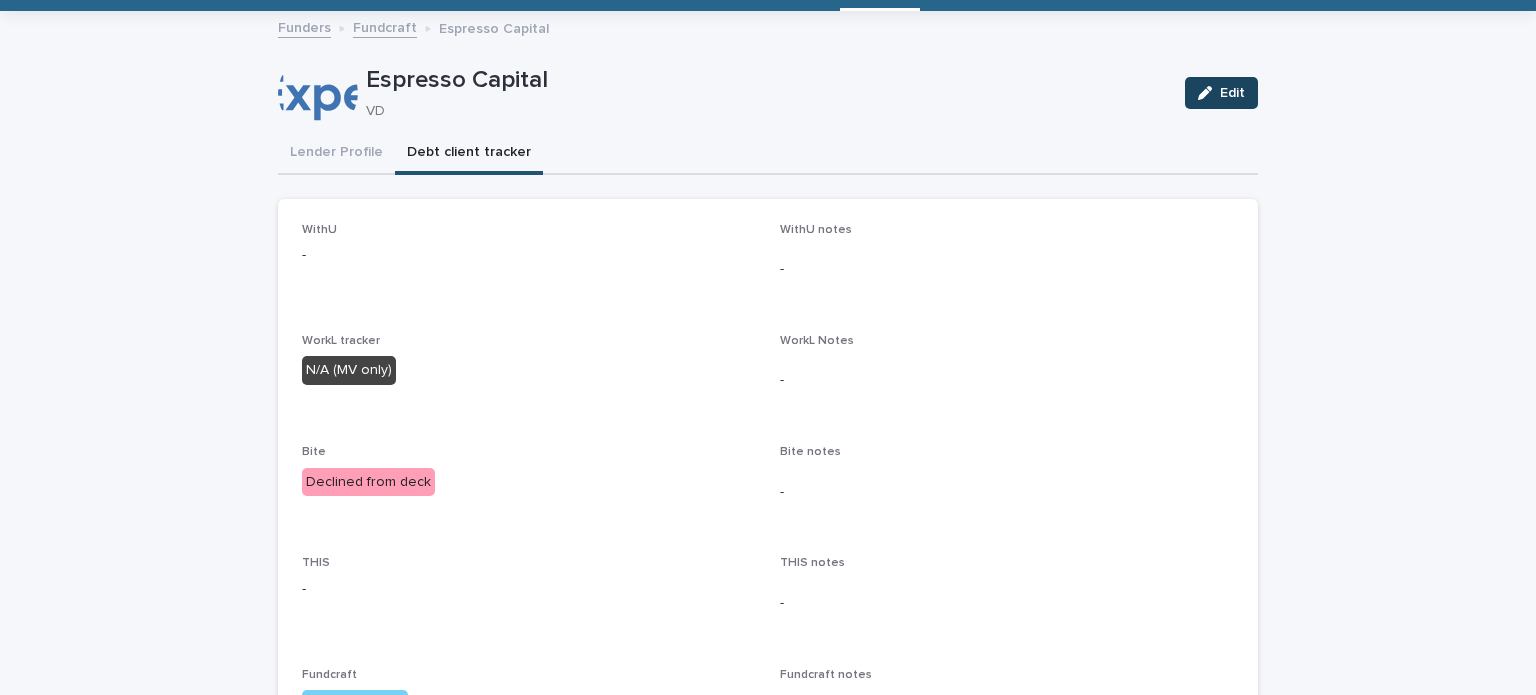click 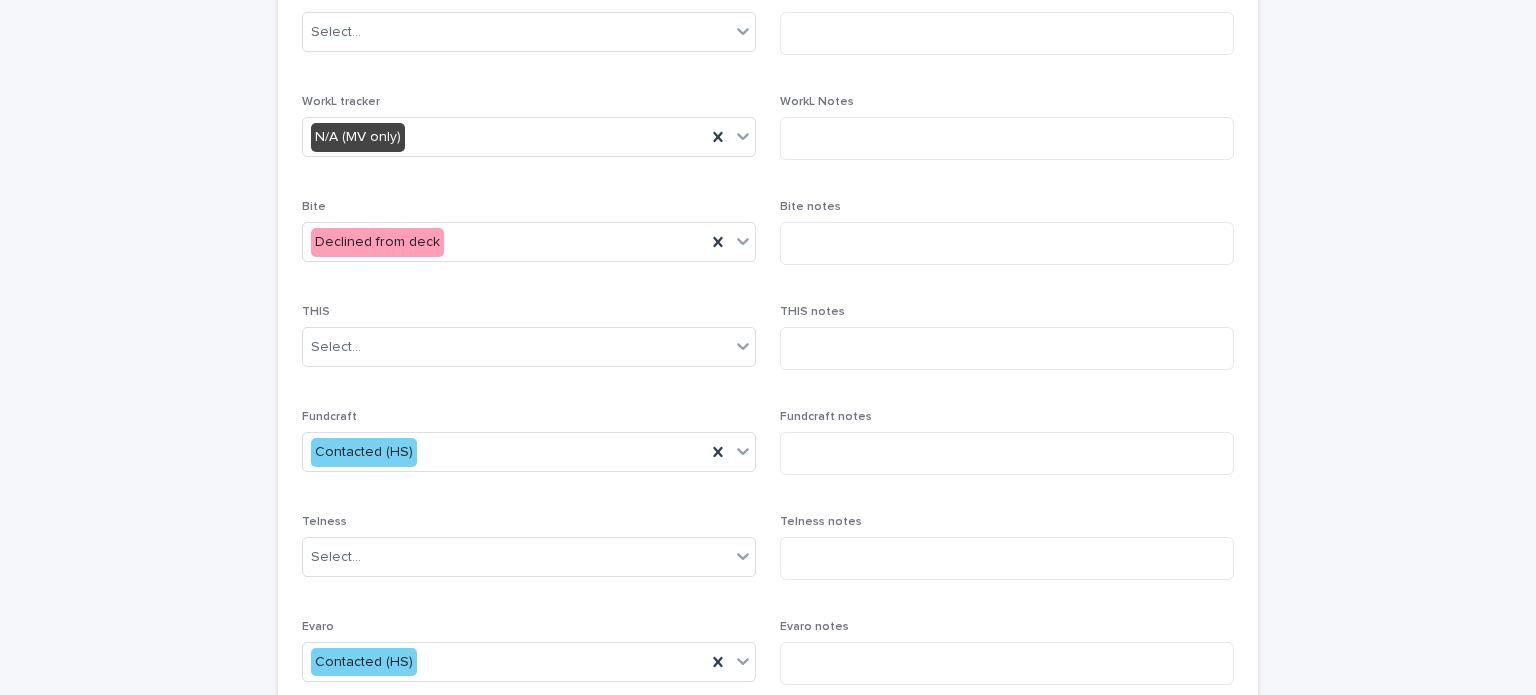 scroll, scrollTop: 500, scrollLeft: 0, axis: vertical 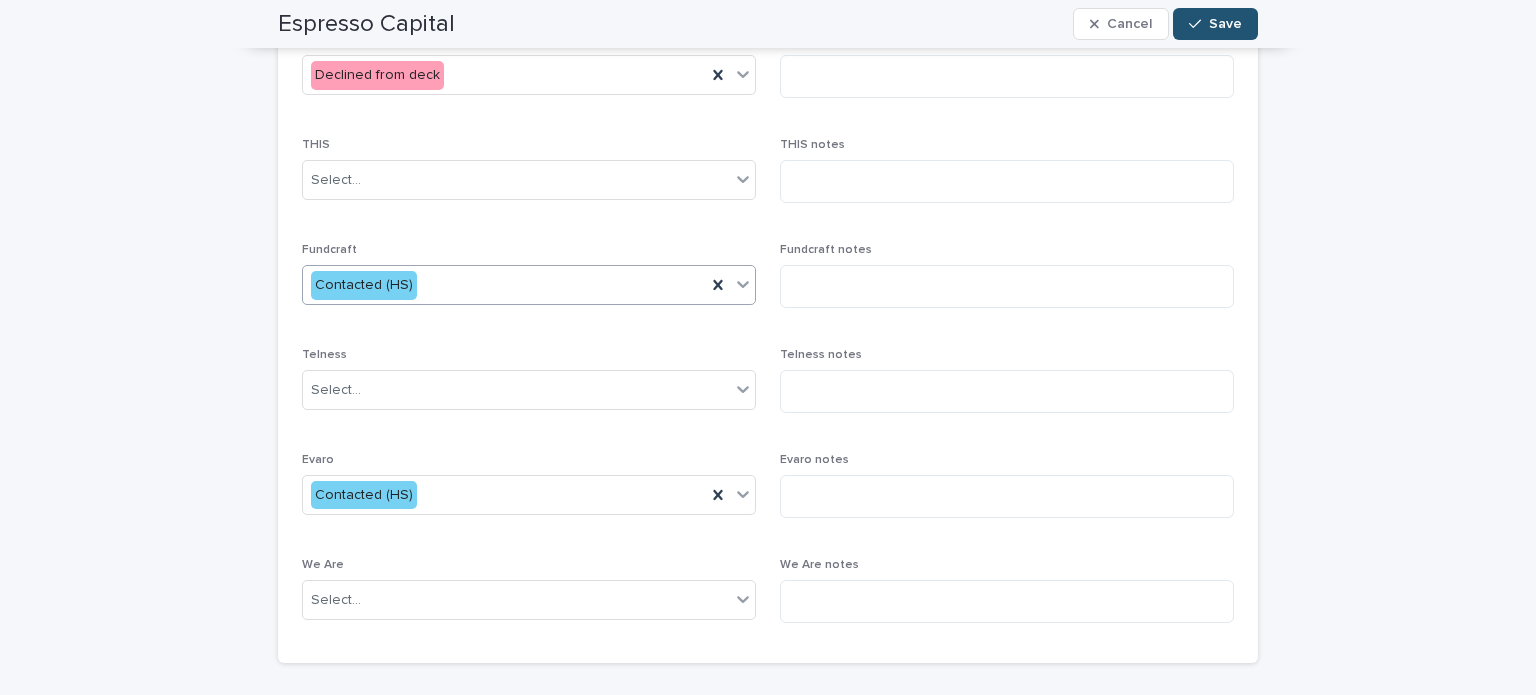 click on "Contacted (HS)" at bounding box center (504, 285) 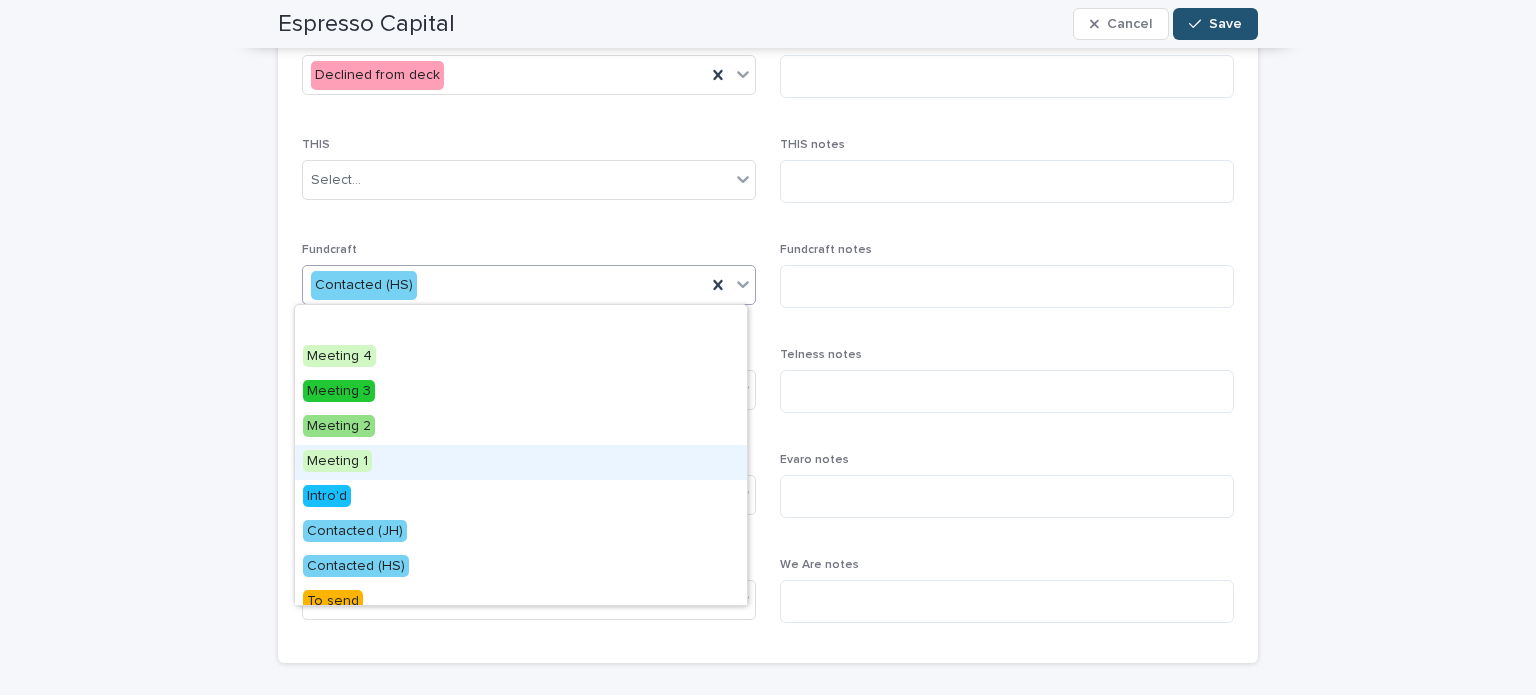 scroll, scrollTop: 364, scrollLeft: 0, axis: vertical 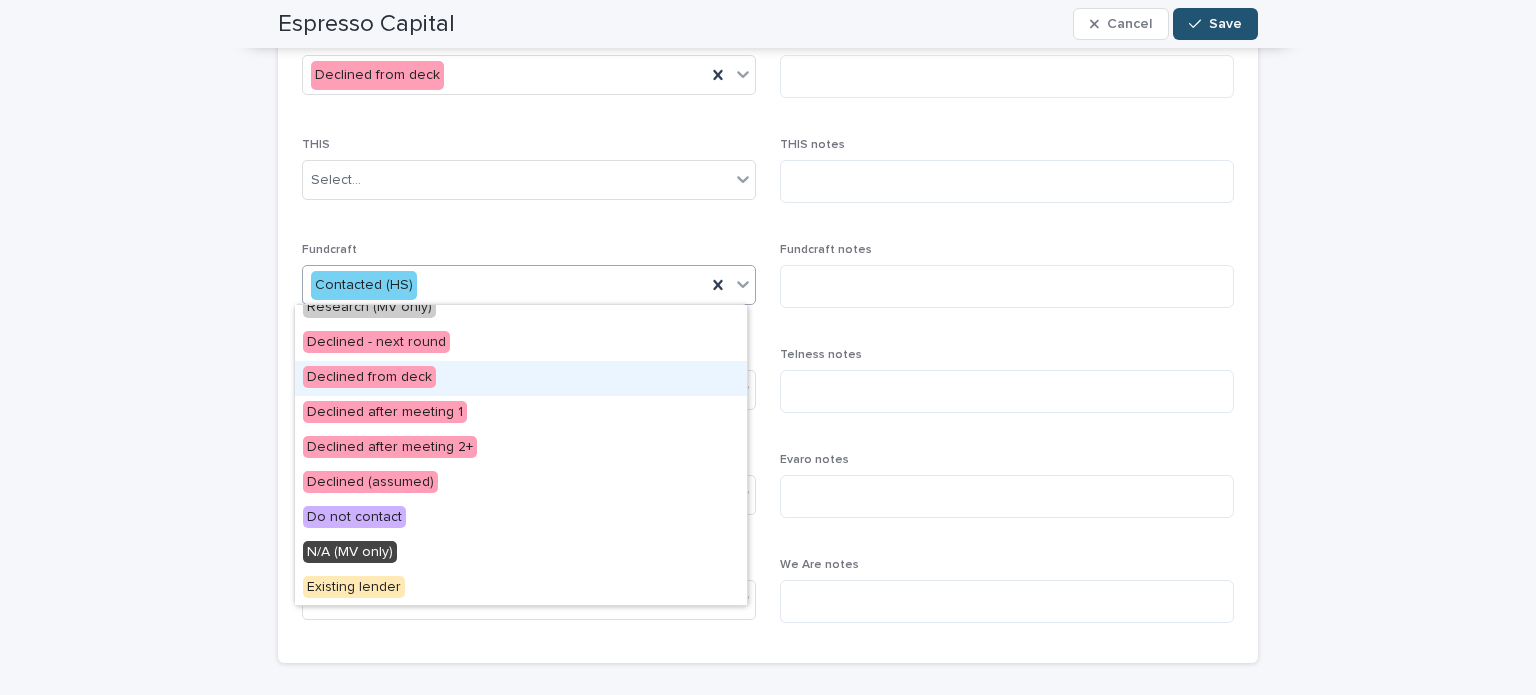click on "Declined from deck" at bounding box center (521, 378) 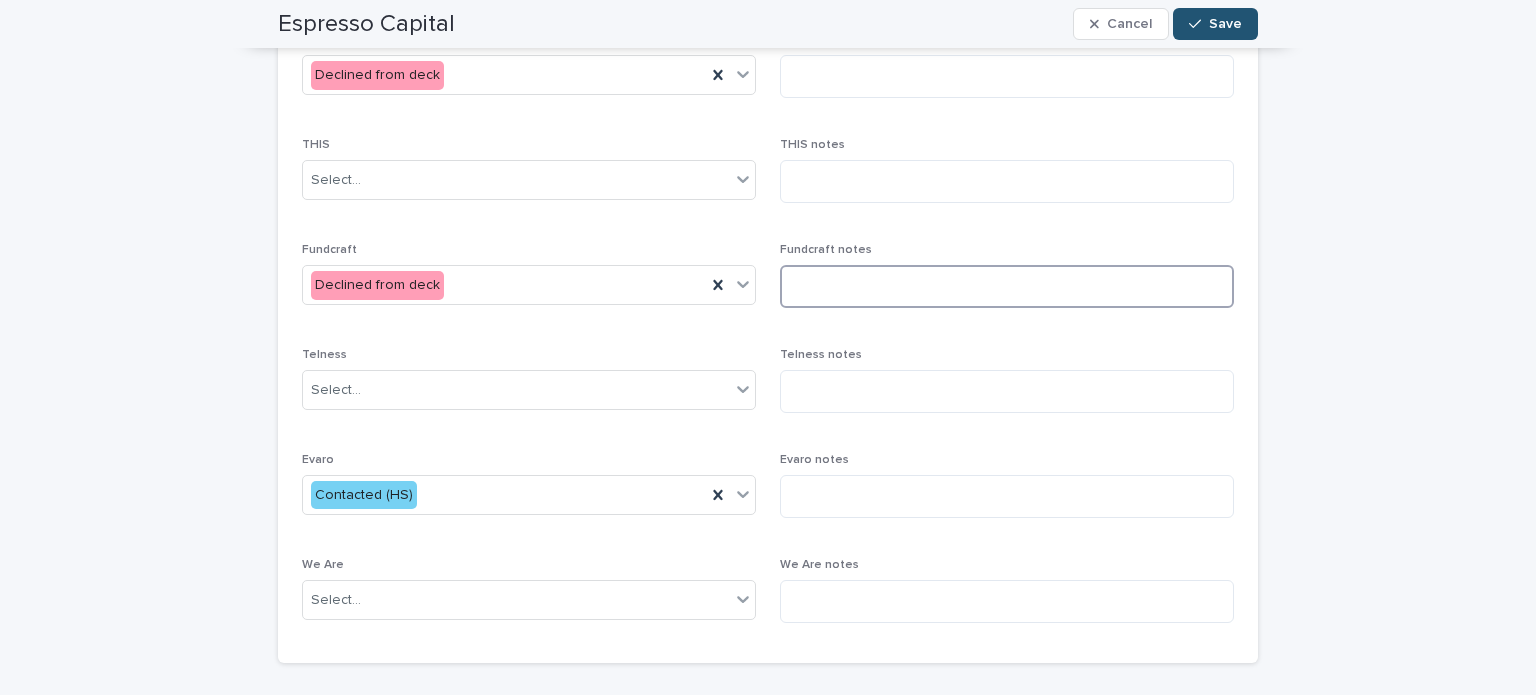 click at bounding box center [1007, 286] 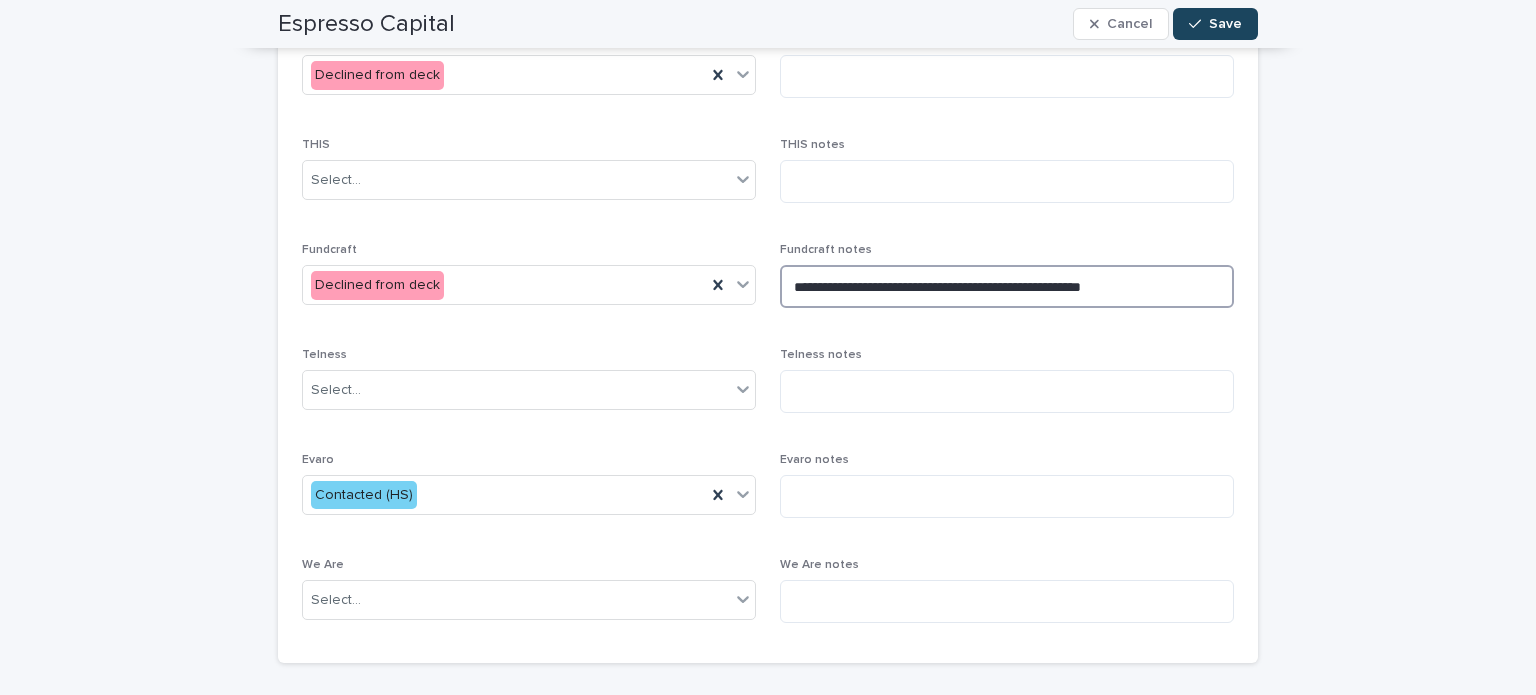 type on "**********" 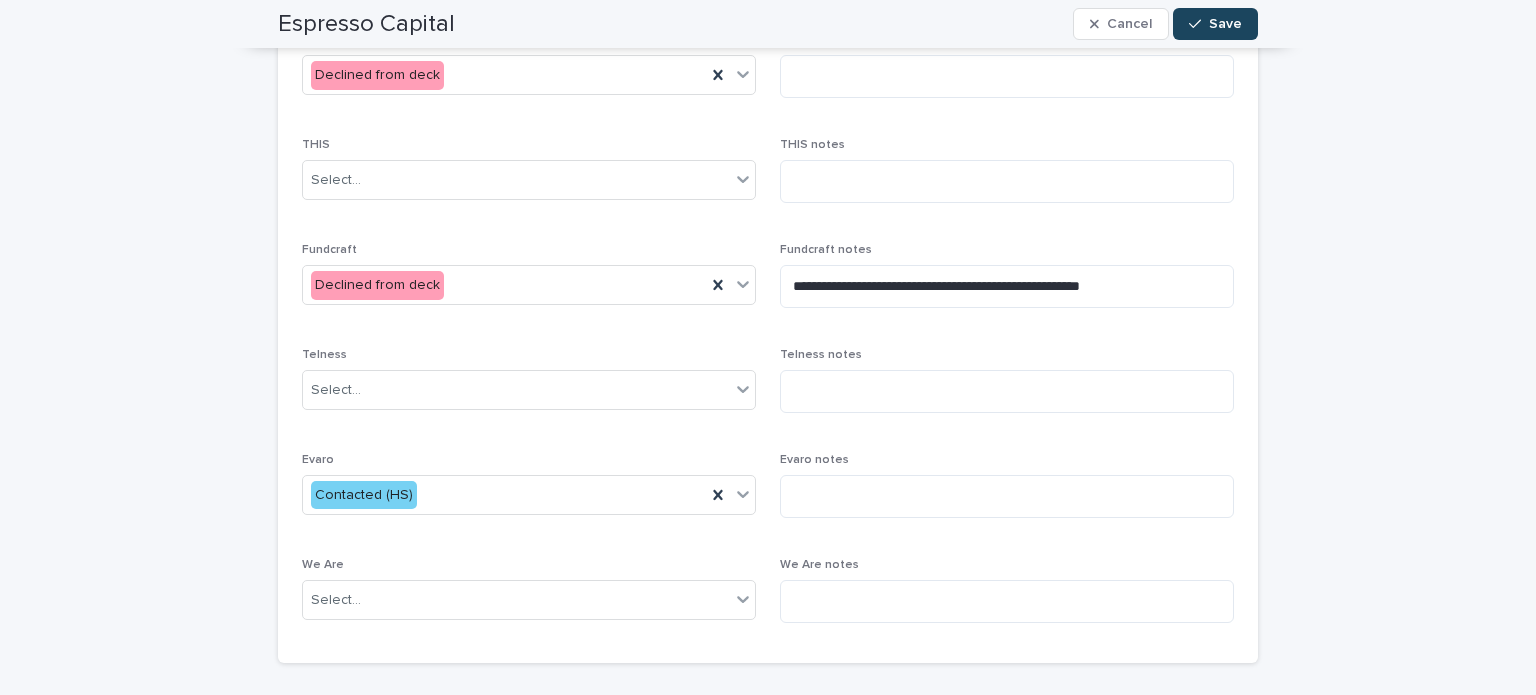 click at bounding box center [1199, 24] 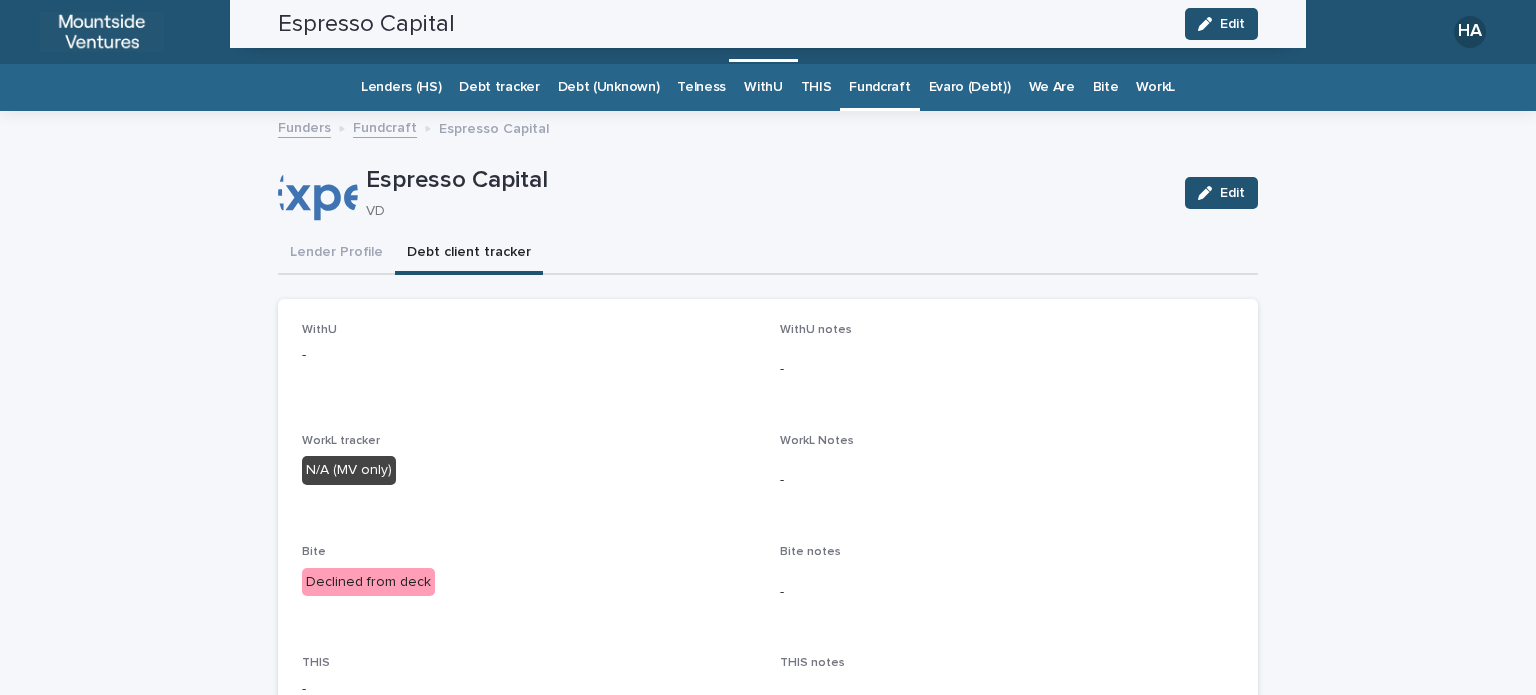 scroll, scrollTop: 0, scrollLeft: 0, axis: both 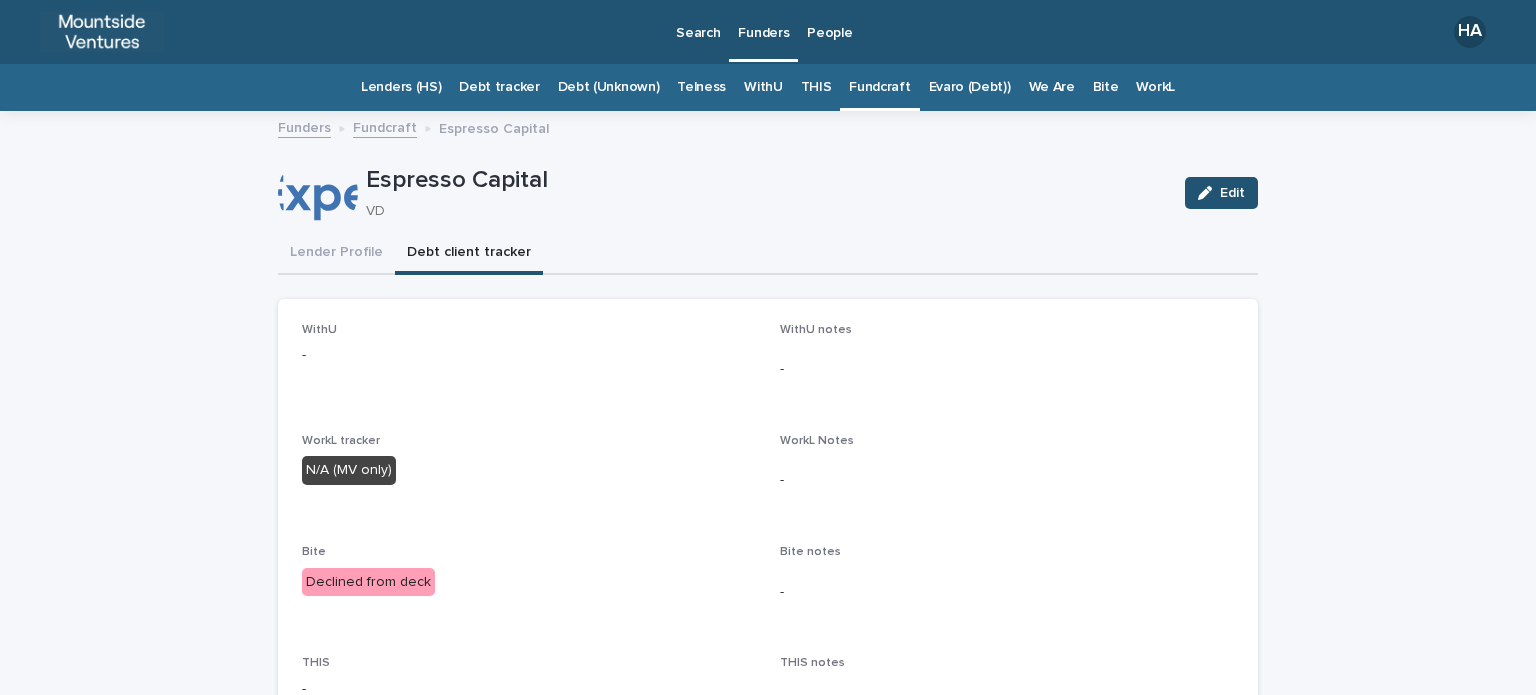 click on "Funders" at bounding box center (763, 21) 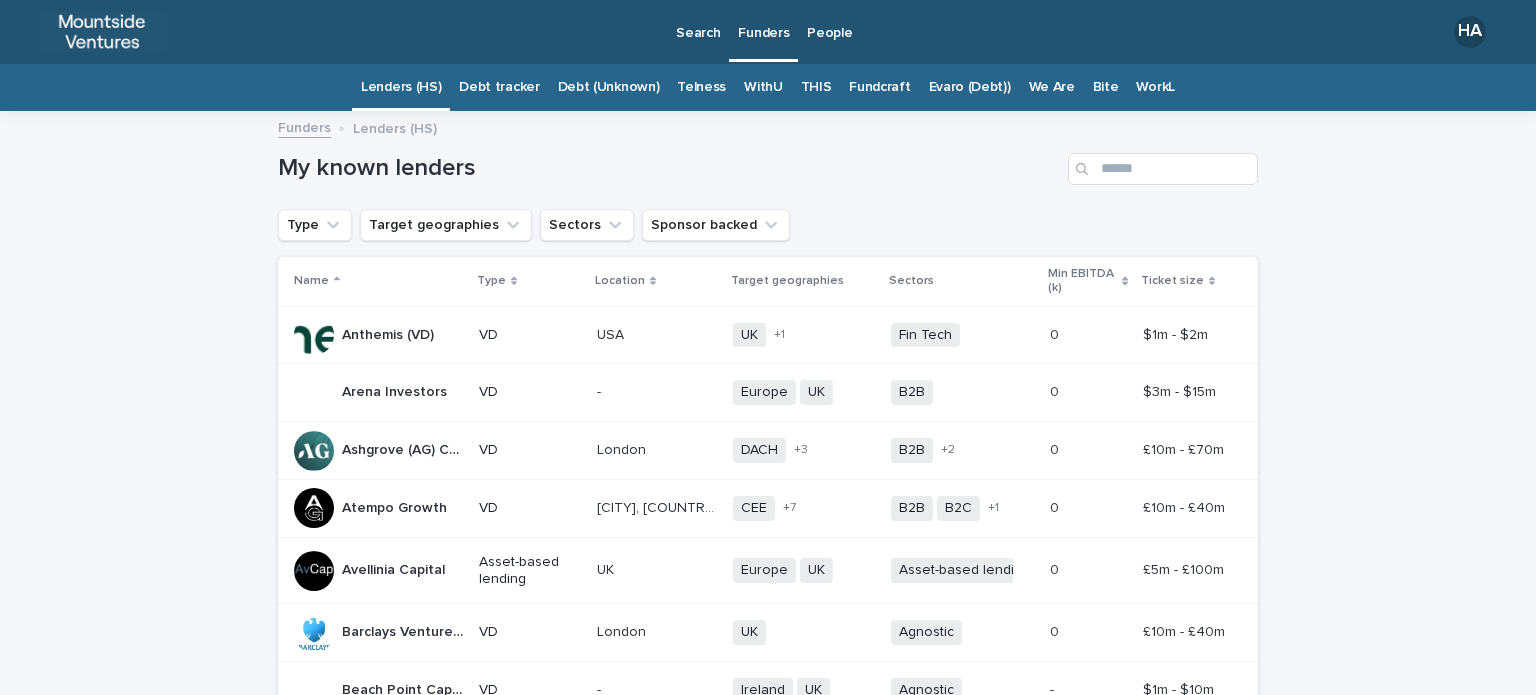 click on "Fundcraft" at bounding box center (879, 87) 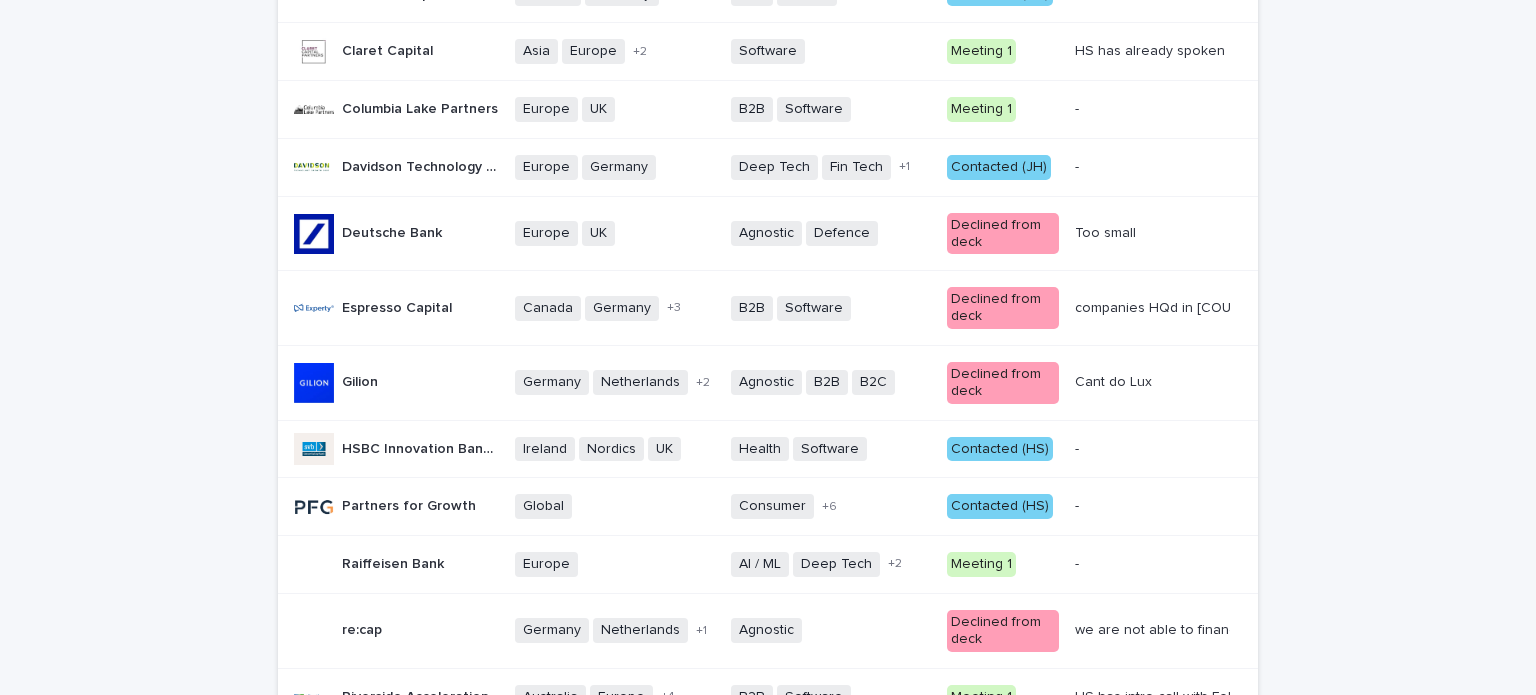 scroll, scrollTop: 900, scrollLeft: 0, axis: vertical 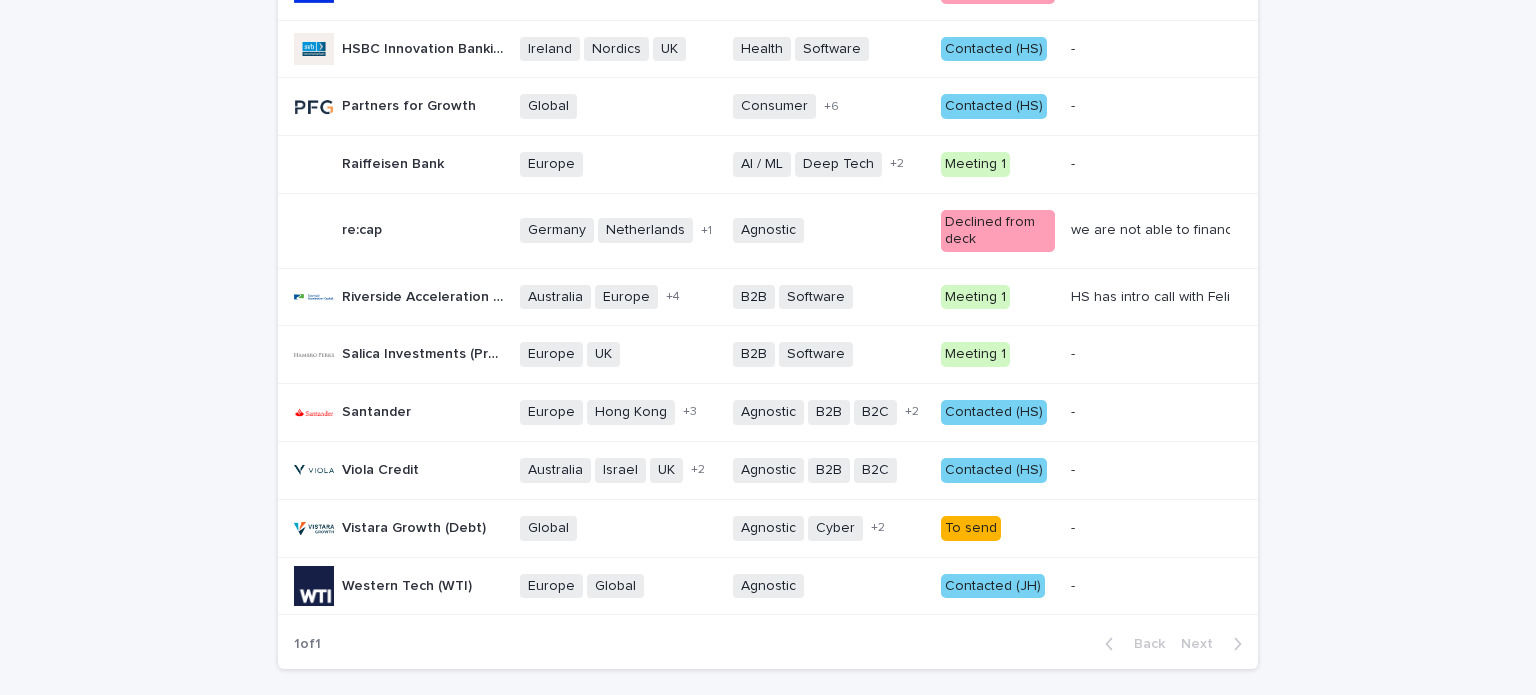 click on "Loading... Saving… Loading... Saving… Fundcraft Fundcraft Name Target geographies Sectors Fundcraft Fundcraft notes Atempo Growth Atempo Growth   CEE DACH region France Germany Germany - [CITY] Italy Spain UK + 6 B2B B2C Software + 0 Meeting 1 - -   Blackrock debt (prev Kreos Capital) Blackrock debt (prev Kreos Capital)   Asia-Pacific Europe Israel UK + 2 B2B Consumer Energy Fin Tech Food / Drink Health Software Telco + 6 Contacted (HS) - -   Bootstrap Europe Bootstrap Europe   DACH Europe France UK + 2 B2B Bio Tech Clean Tech Fin Tech Impact Life Sciences Software + 5 Meeting 1 - -   Canadian Imperial Bank of Commerce (CIBC) Canadian Imperial Bank of Commerce (CIBC)   Canada Germany Ireland Nordics Switzerland UK US + 5 B2B B2B2C + 0 Contacted (HS) - -   Claret Capital Claret Capital   Asia Europe Singapore UK + 2 Software + 0 Meeting 1 HS has already spoken
HS has already spoken
Columbia Lake Partners Columbia Lake Partners   Europe UK + 0 B2B Software + 0 Meeting 1 - -     Europe + 0 +" at bounding box center (768, -1) 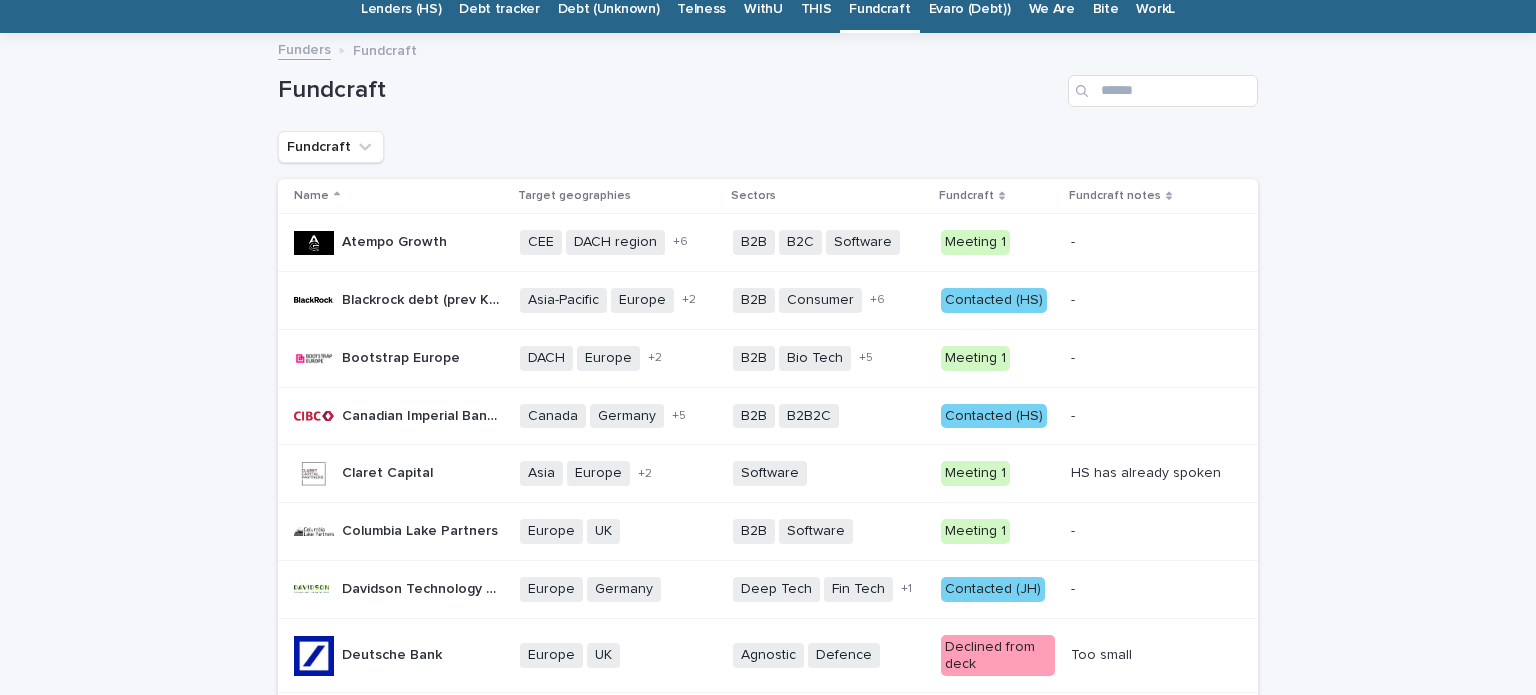 scroll, scrollTop: 0, scrollLeft: 0, axis: both 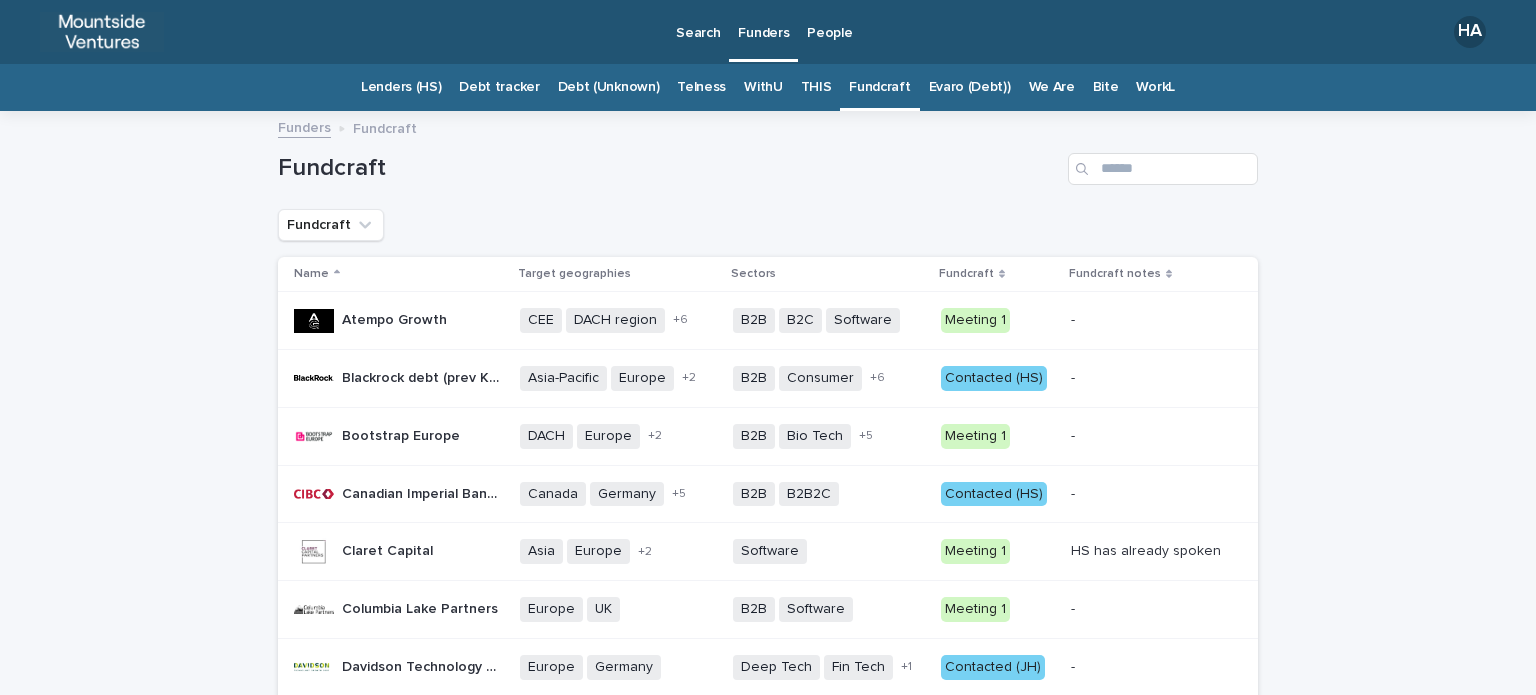 click on "THIS" at bounding box center [816, 87] 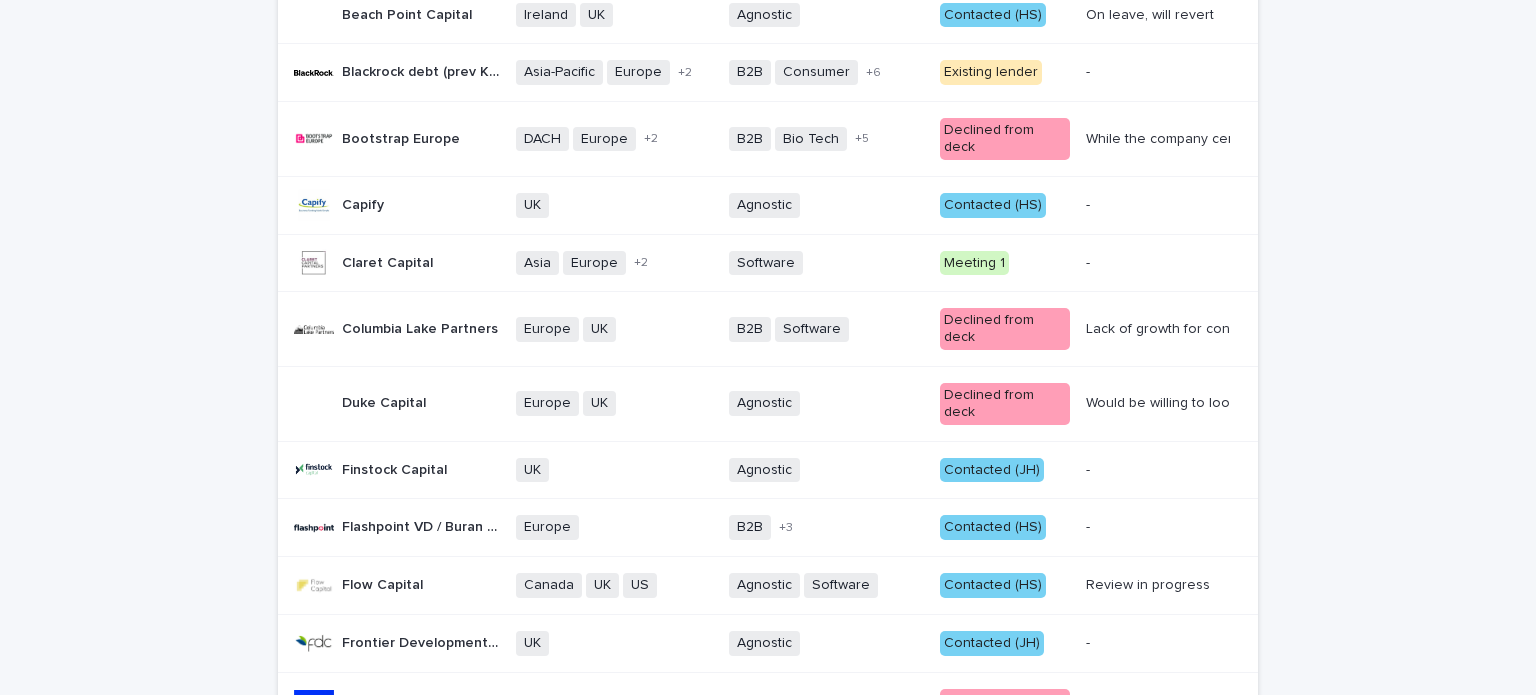 scroll, scrollTop: 0, scrollLeft: 0, axis: both 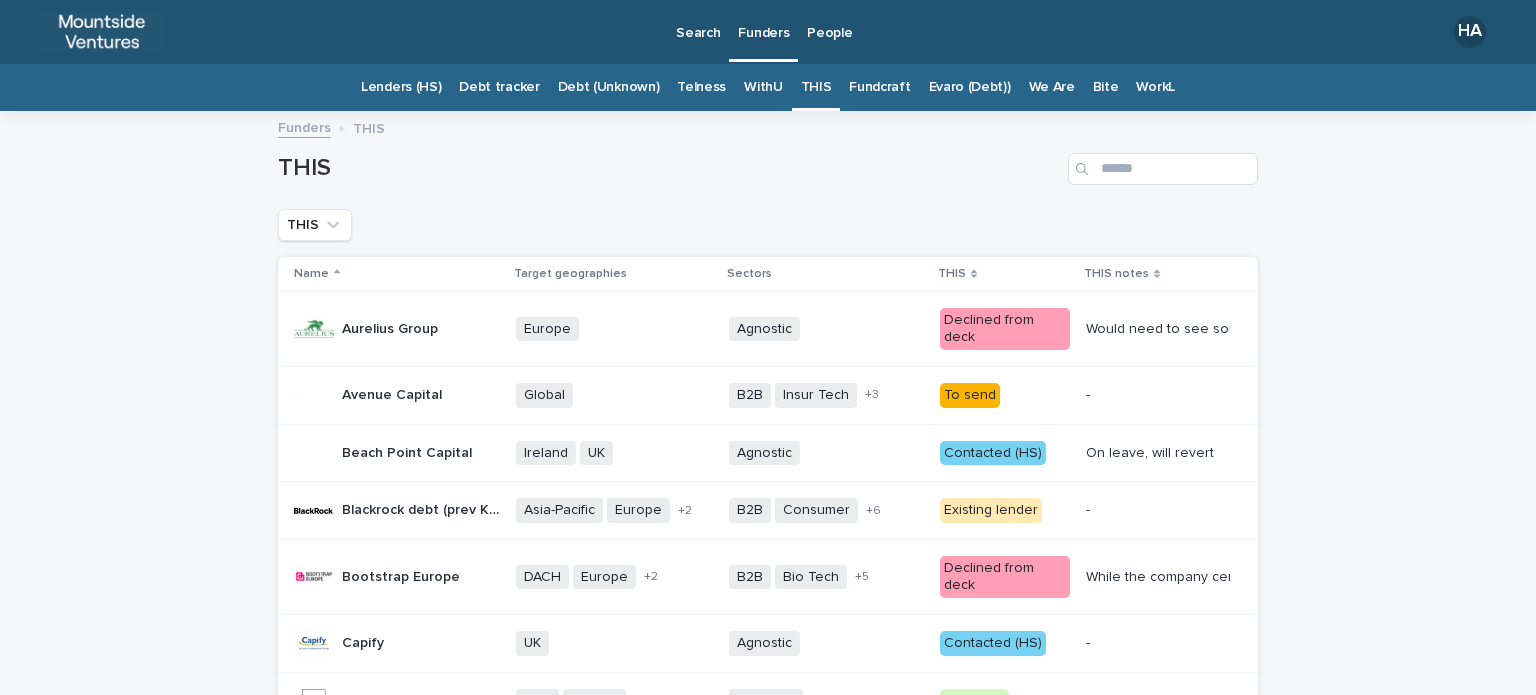 click on "Fundcraft" at bounding box center [879, 87] 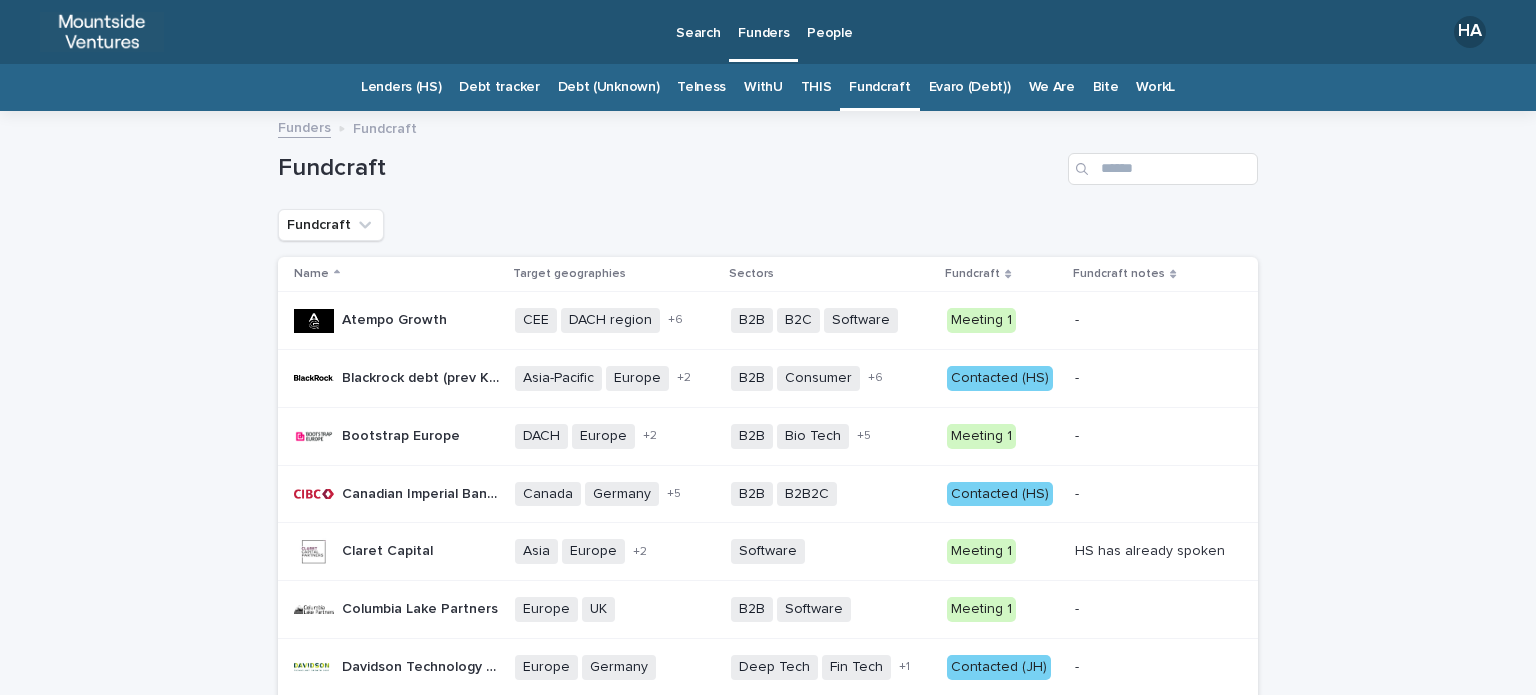click on "Evaro (Debt))" at bounding box center (970, 87) 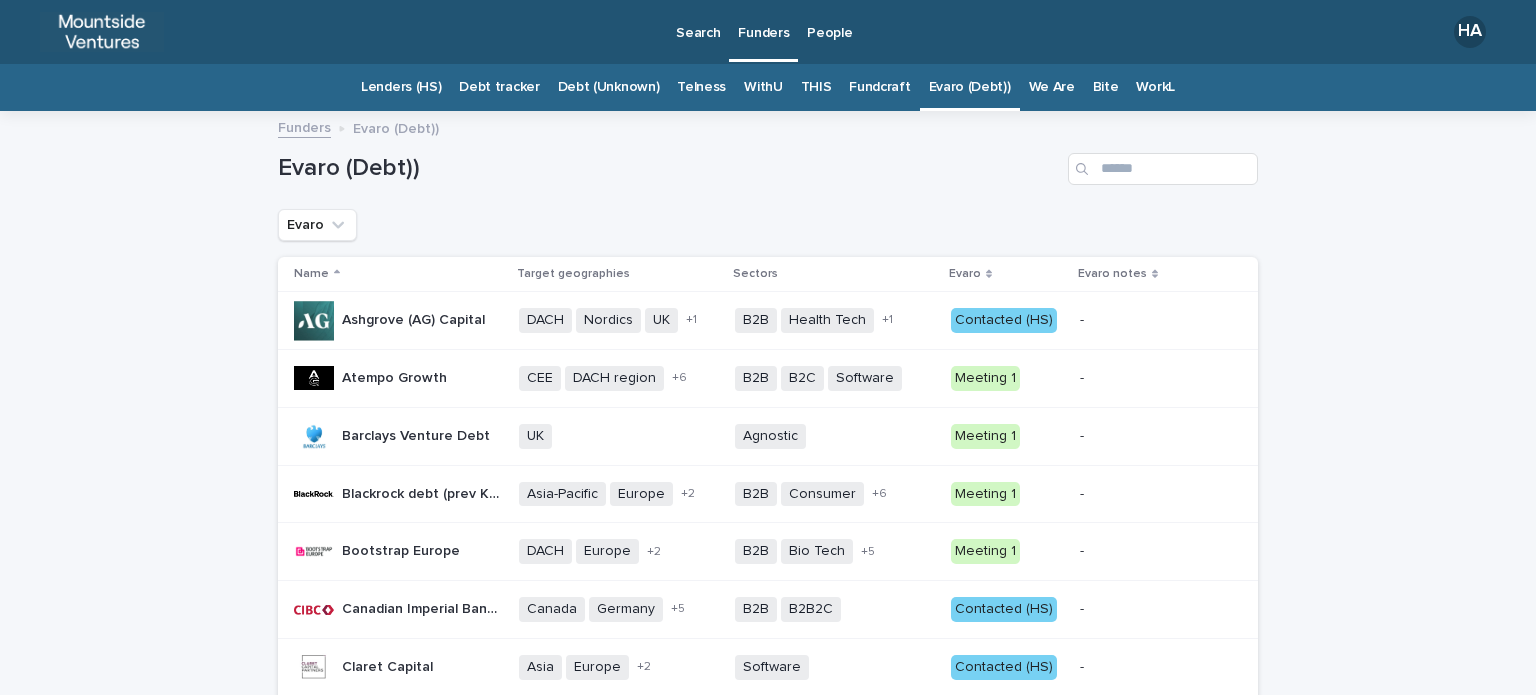 click on "Fundcraft" at bounding box center (879, 87) 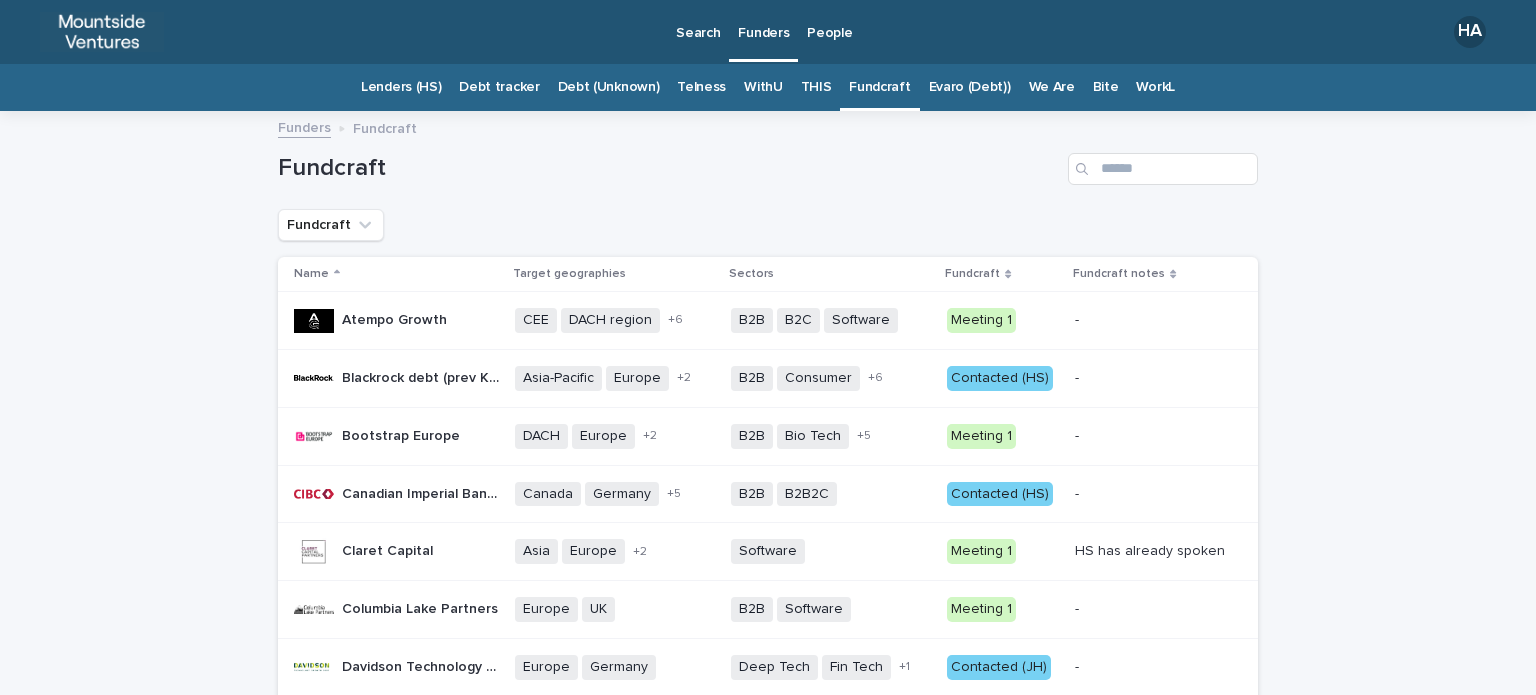 click on "Evaro (Debt))" at bounding box center [970, 87] 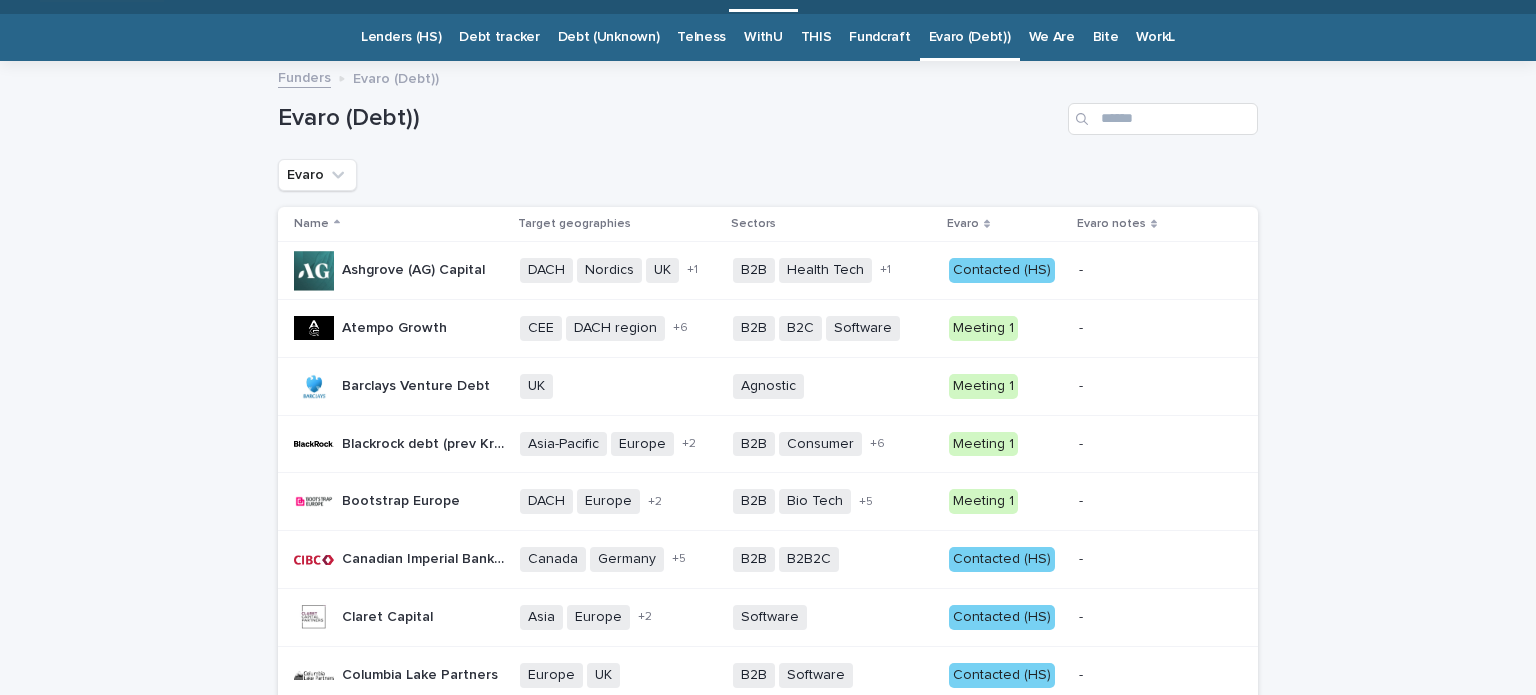 scroll, scrollTop: 0, scrollLeft: 0, axis: both 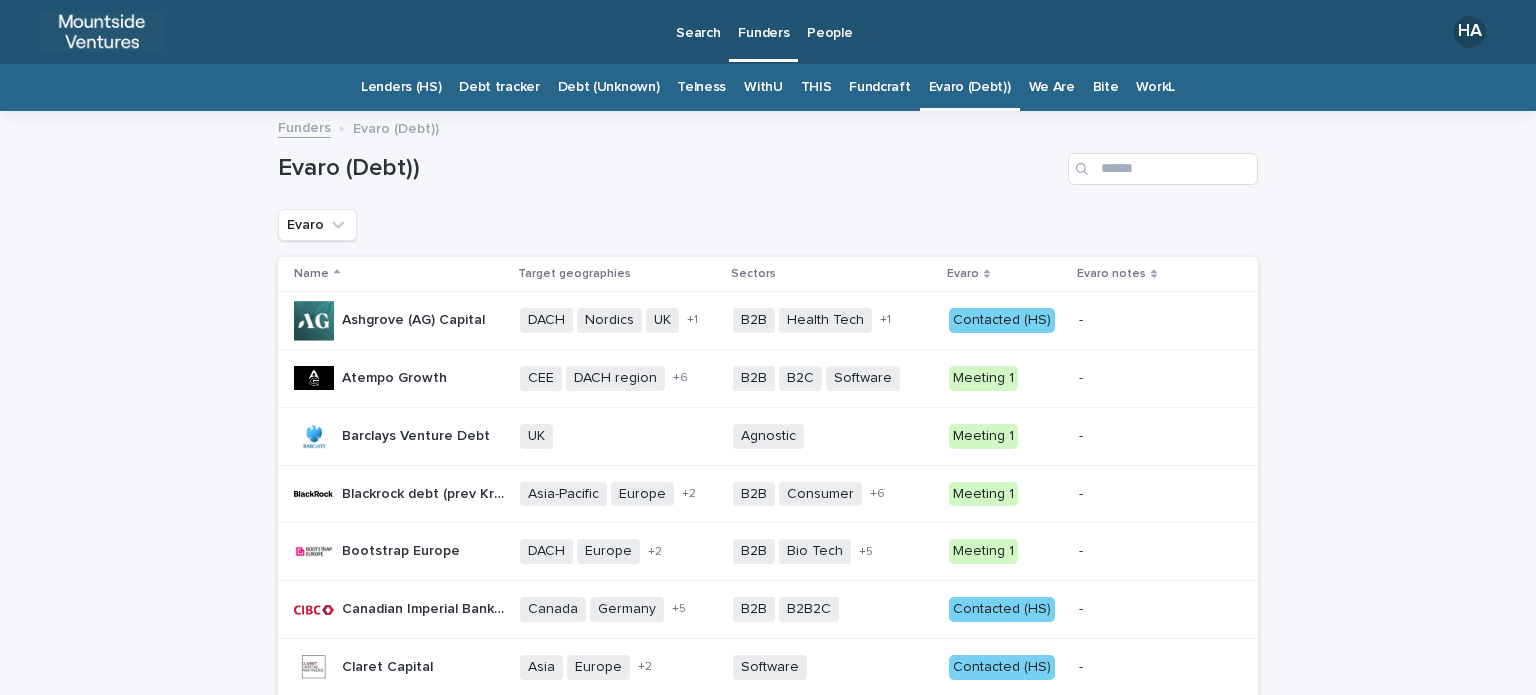 click on "Evaro (Debt))" at bounding box center (970, 87) 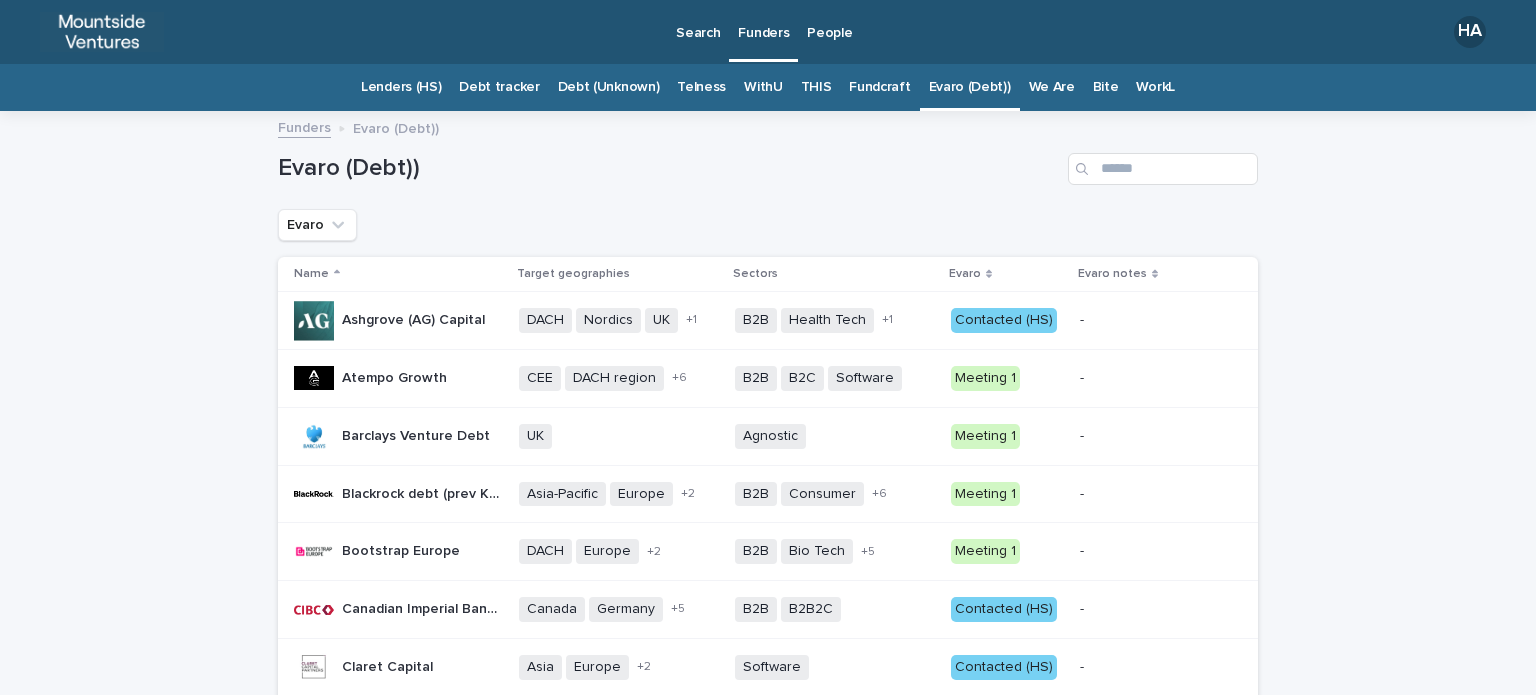click on "Fundcraft" at bounding box center (879, 87) 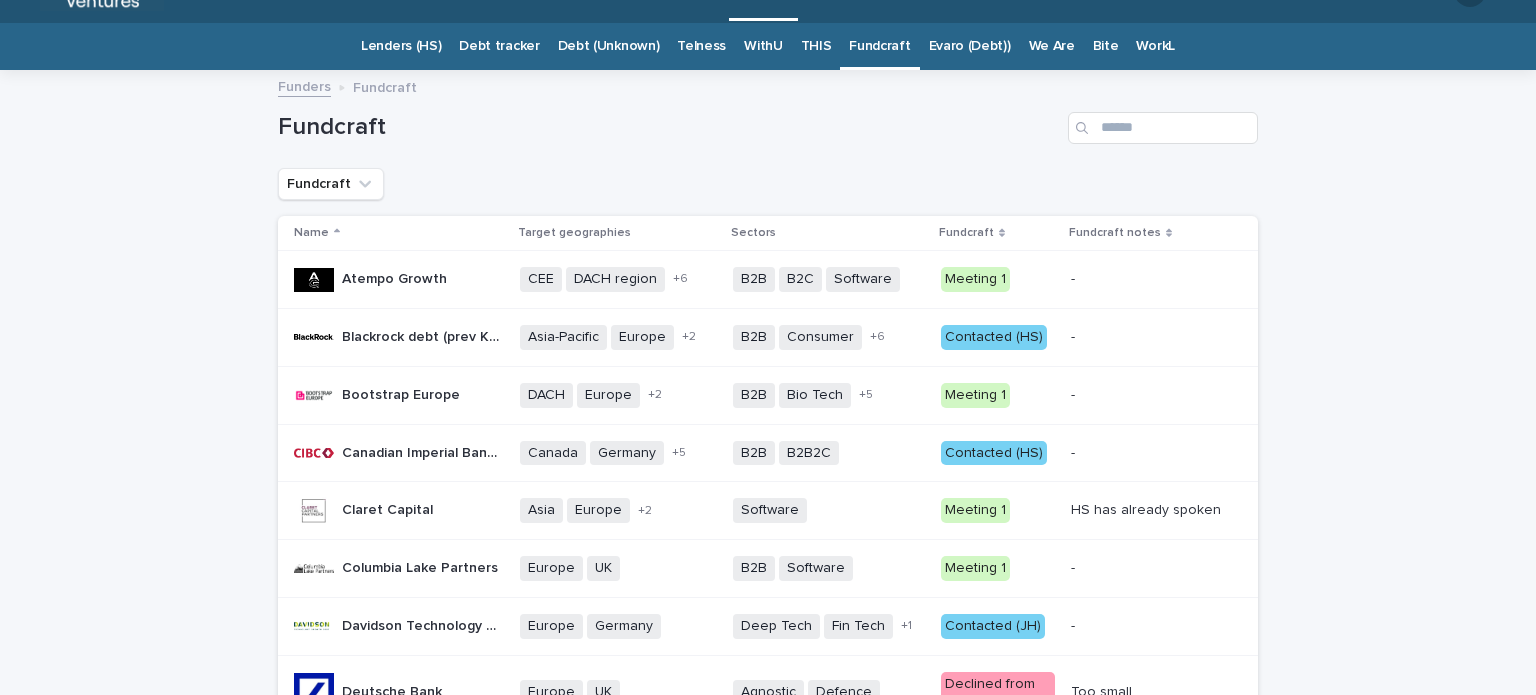 scroll, scrollTop: 0, scrollLeft: 0, axis: both 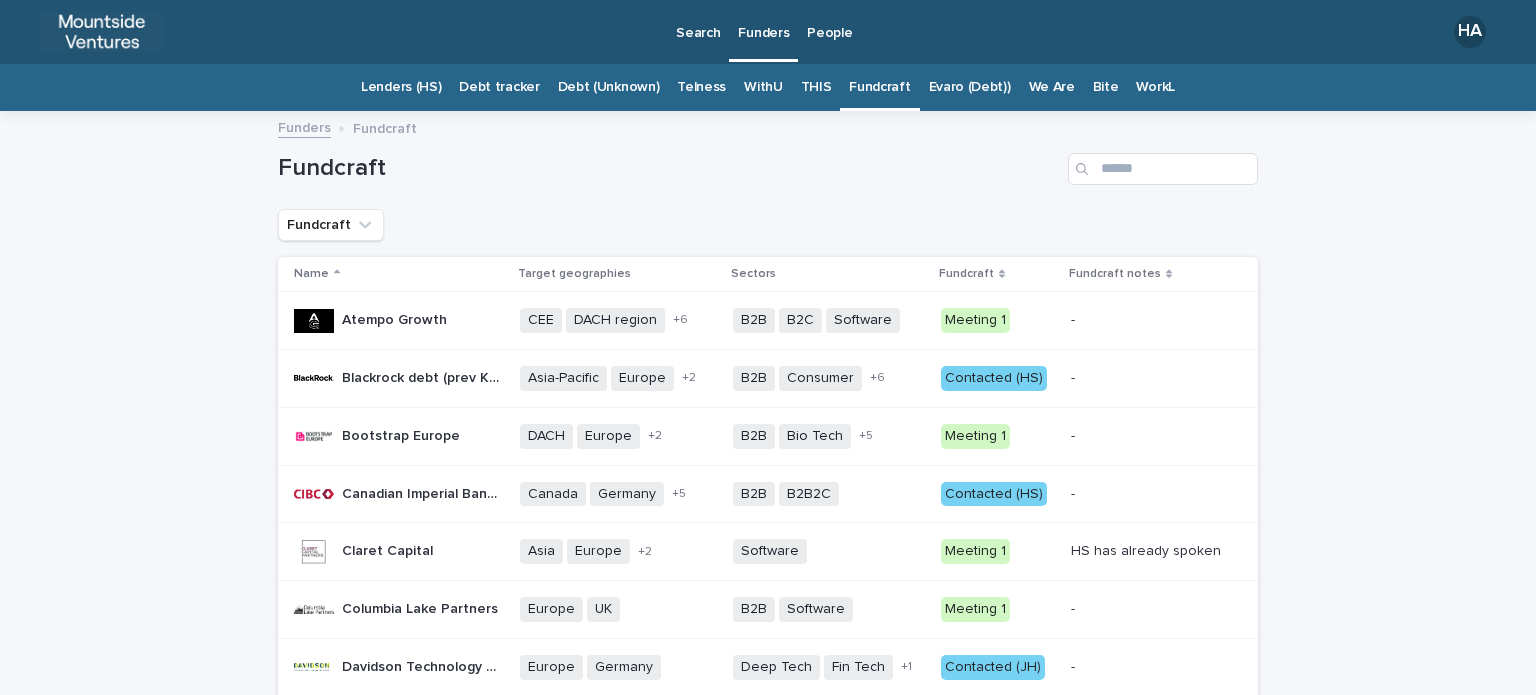 click on "THIS" at bounding box center [816, 87] 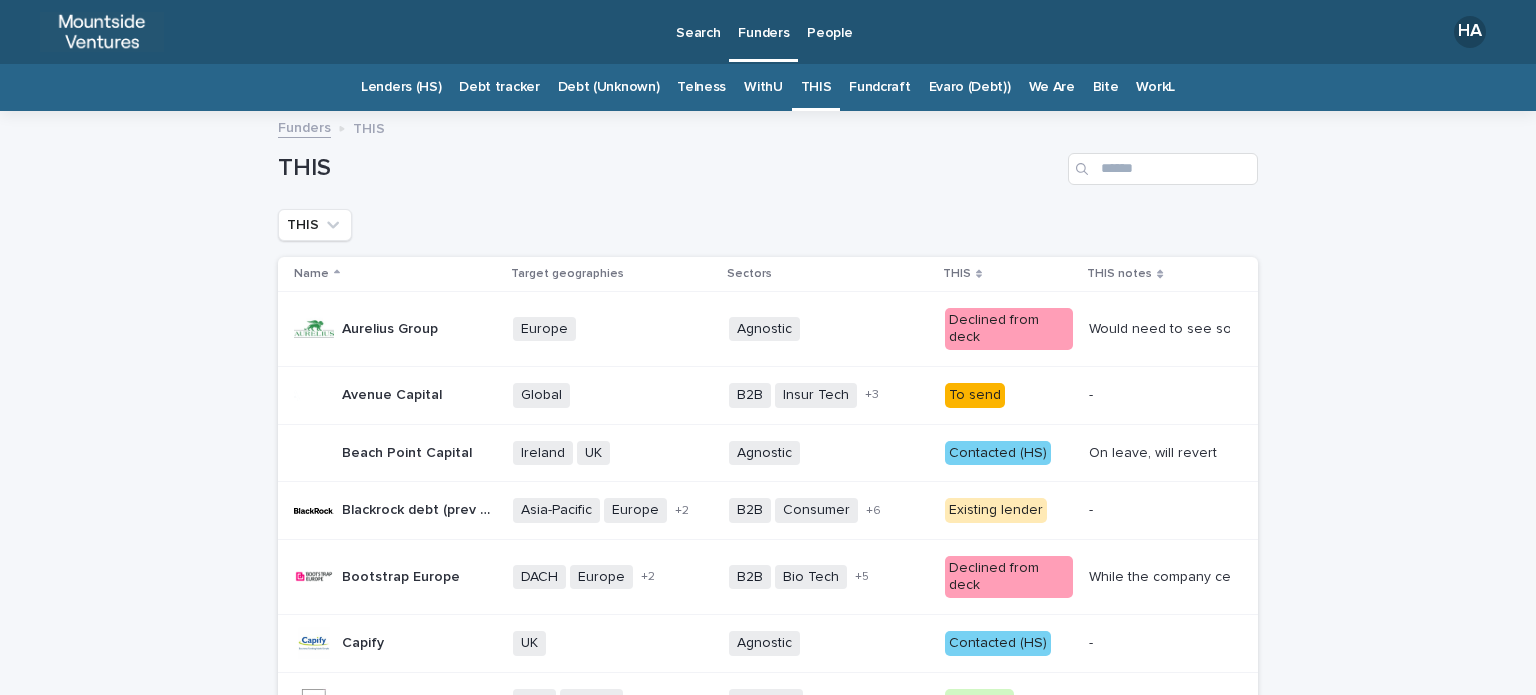click on "Fundcraft" at bounding box center (879, 87) 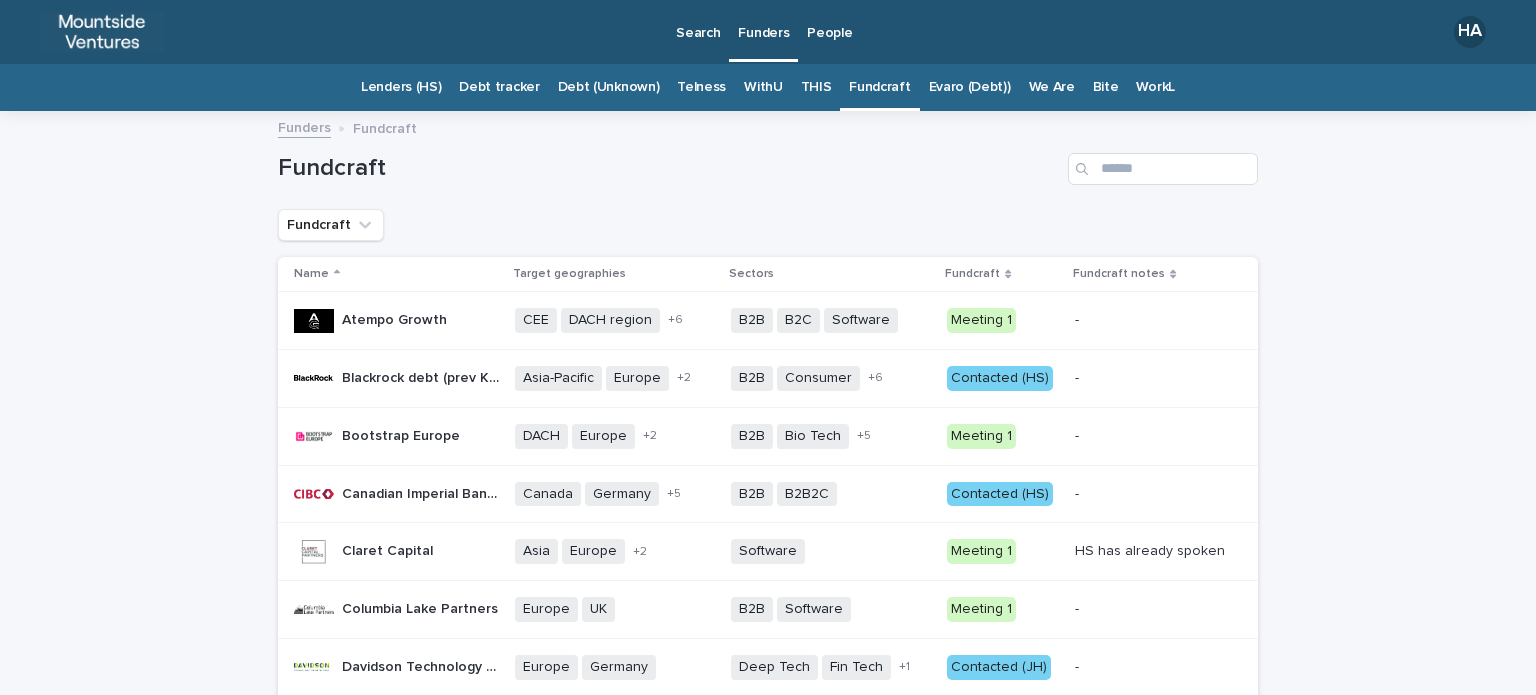 click on "THIS" at bounding box center (816, 87) 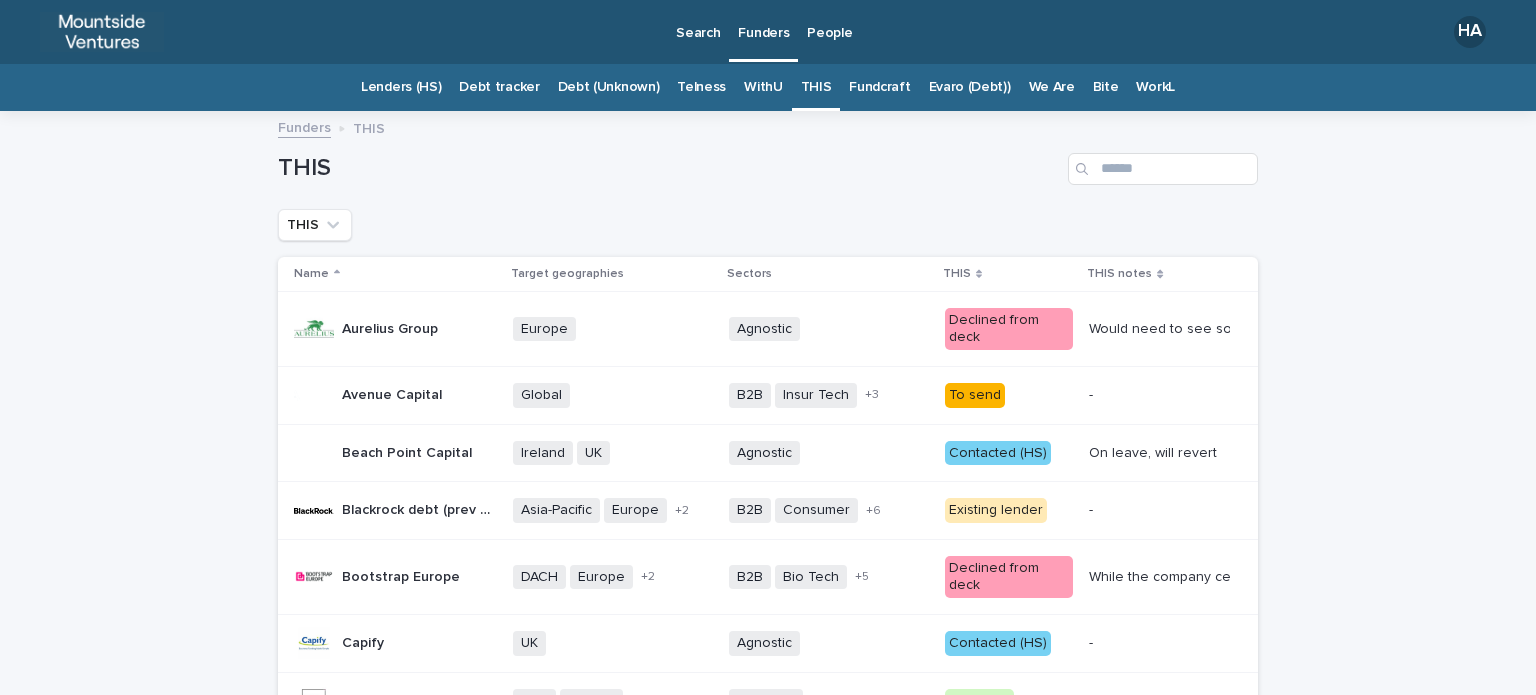 click on "Fundcraft" at bounding box center [879, 87] 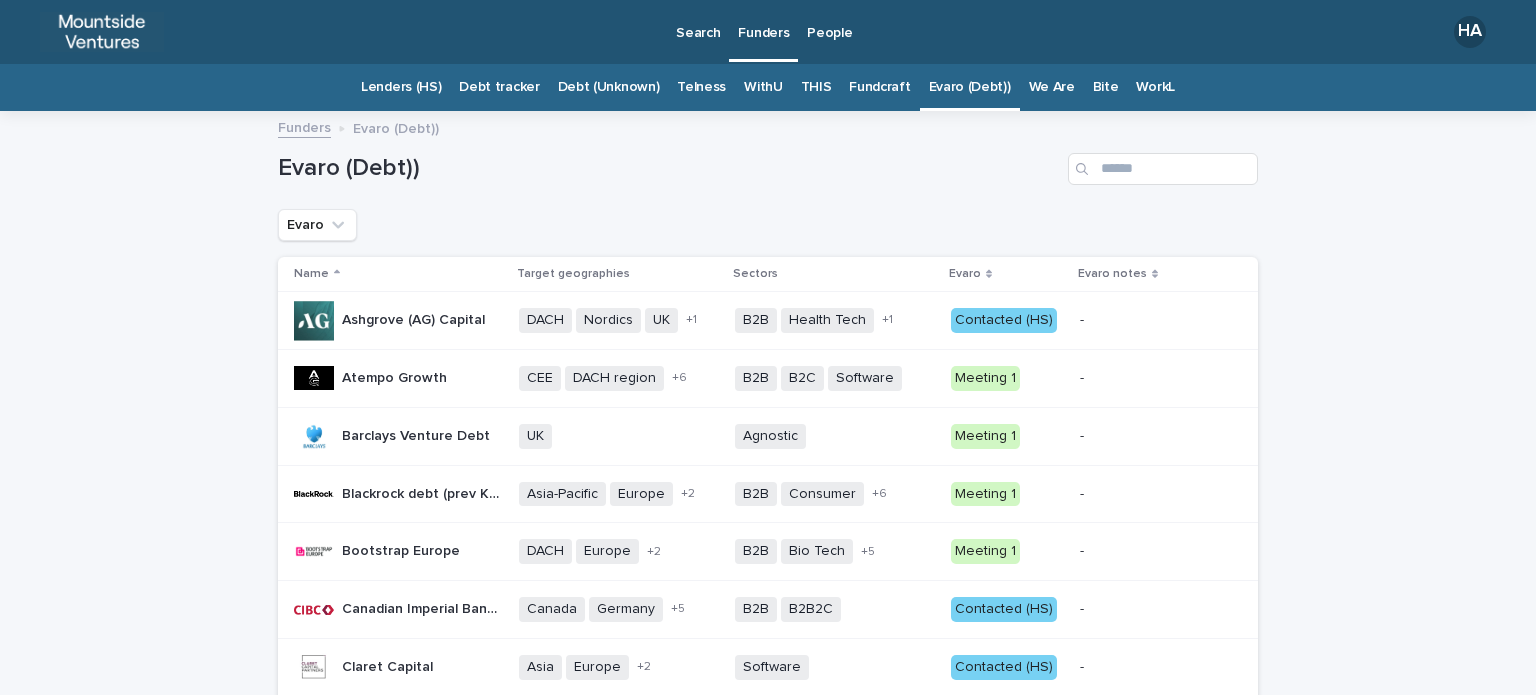 click on "Fundcraft" at bounding box center (879, 87) 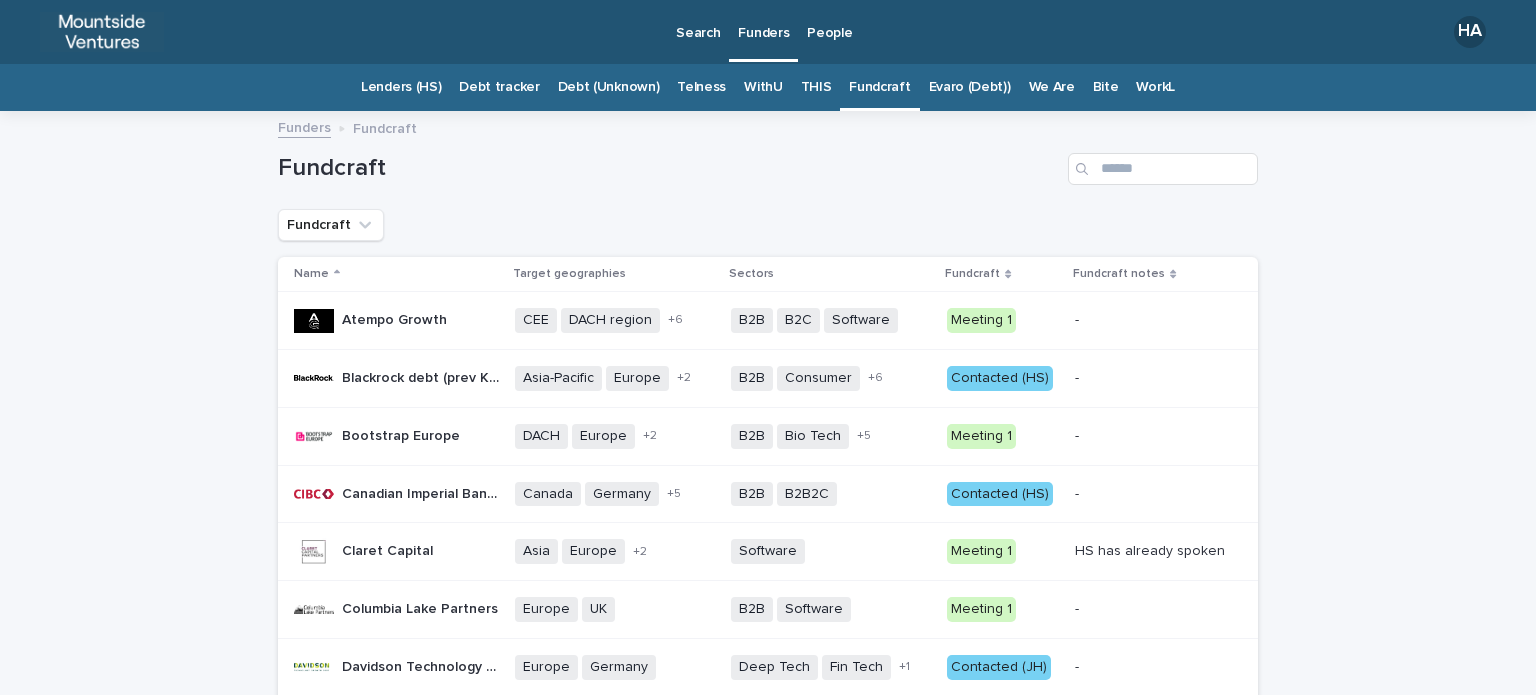 click on "Evaro (Debt))" at bounding box center [970, 87] 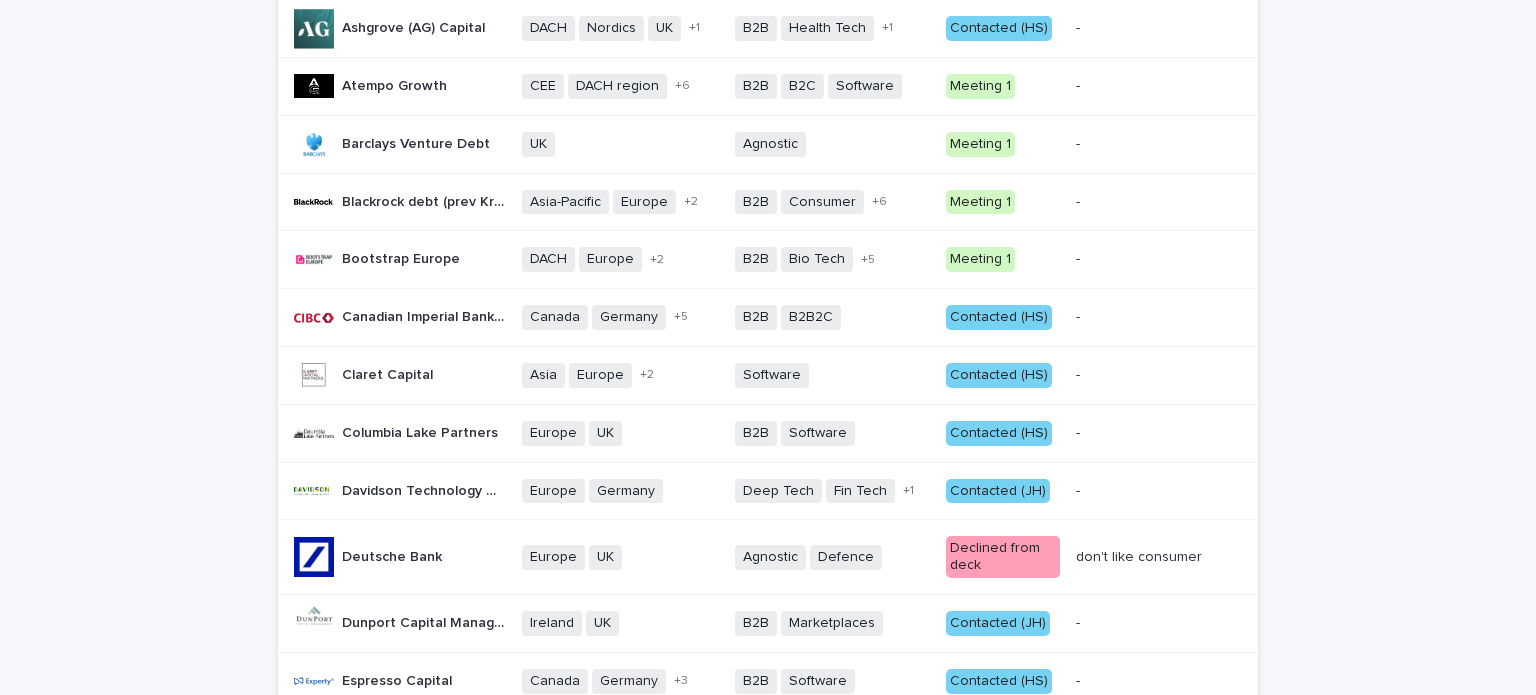 scroll, scrollTop: 0, scrollLeft: 0, axis: both 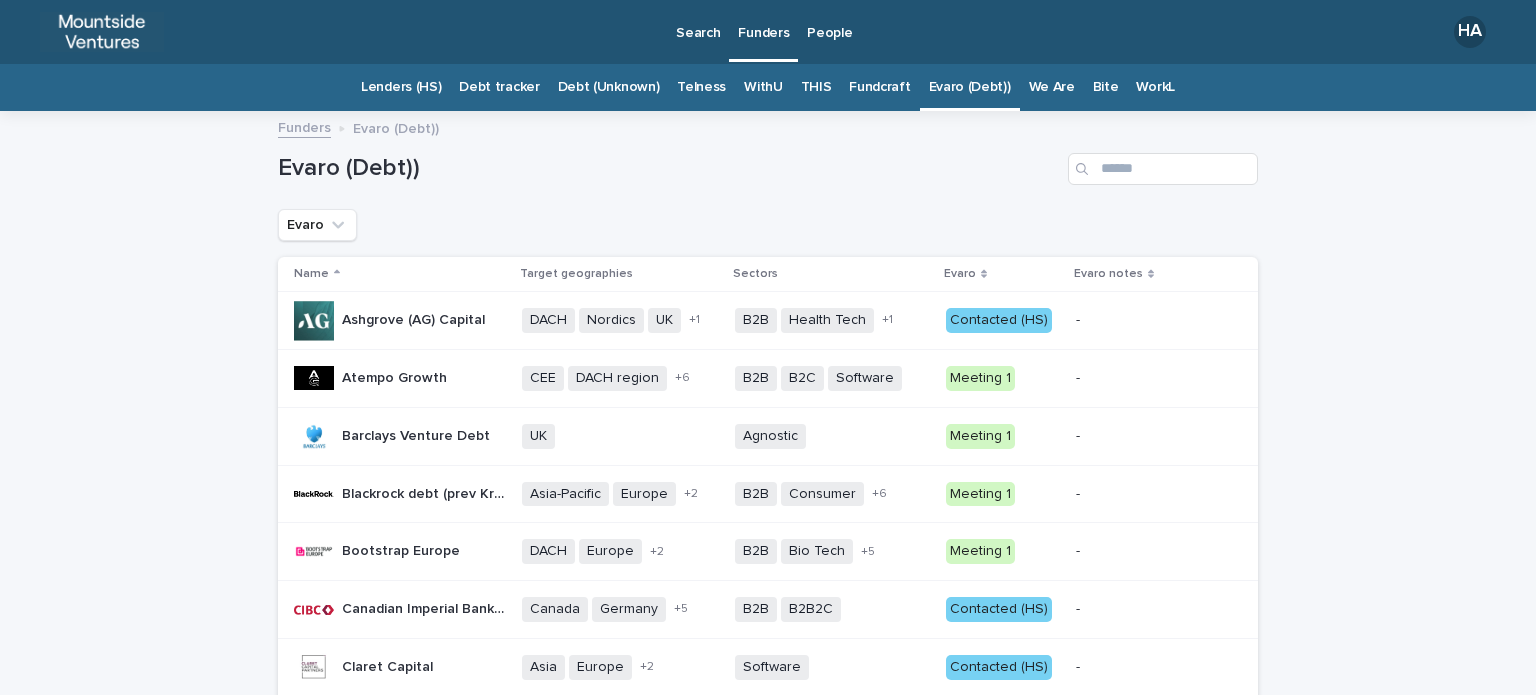 click on "Fundcraft" at bounding box center (879, 87) 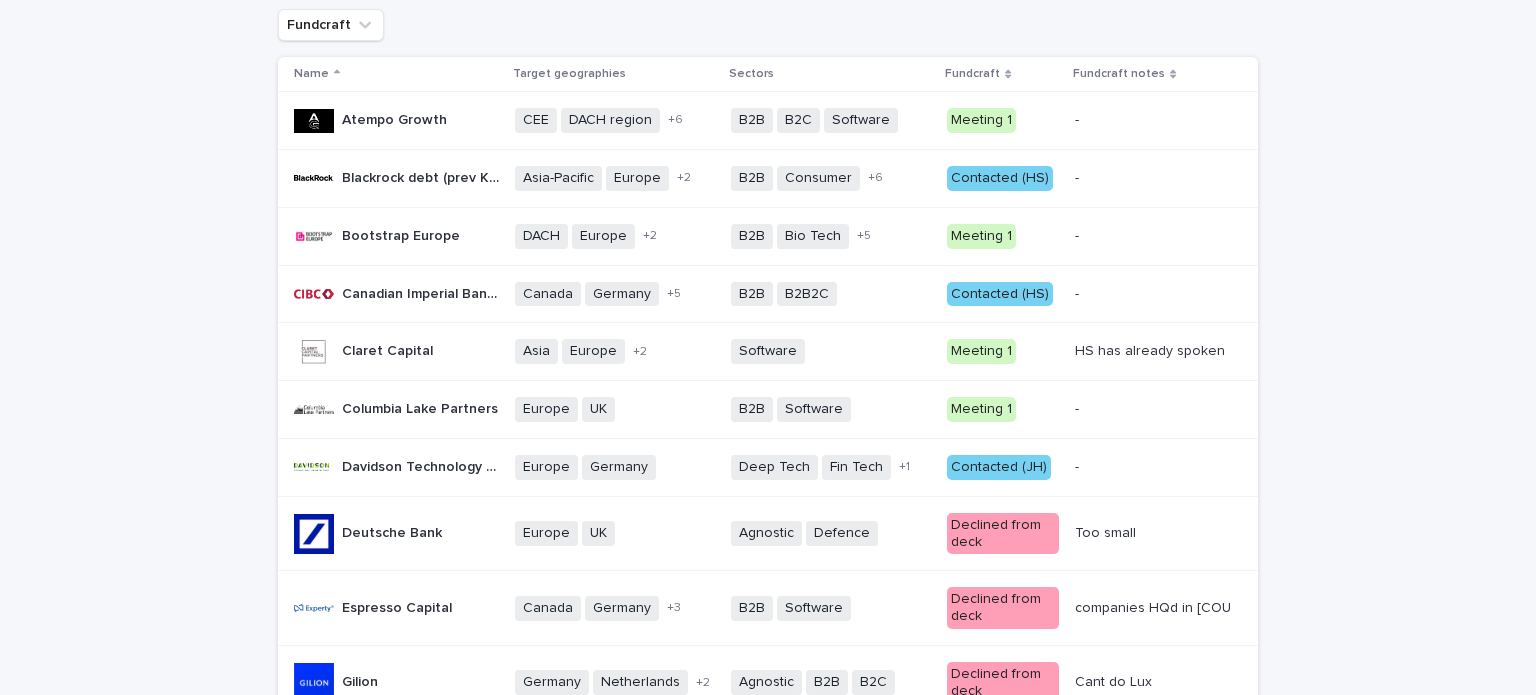 scroll, scrollTop: 0, scrollLeft: 0, axis: both 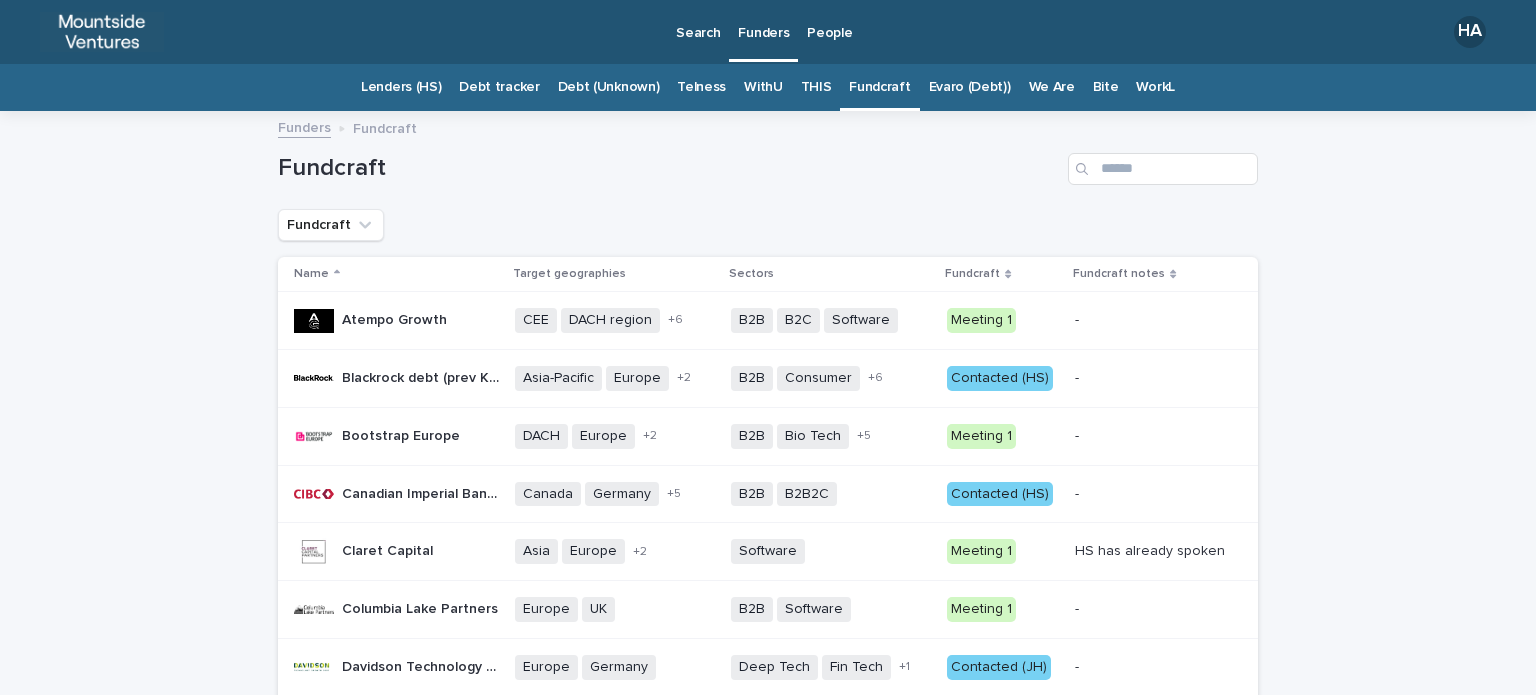 click on "Fundcraft" at bounding box center (879, 87) 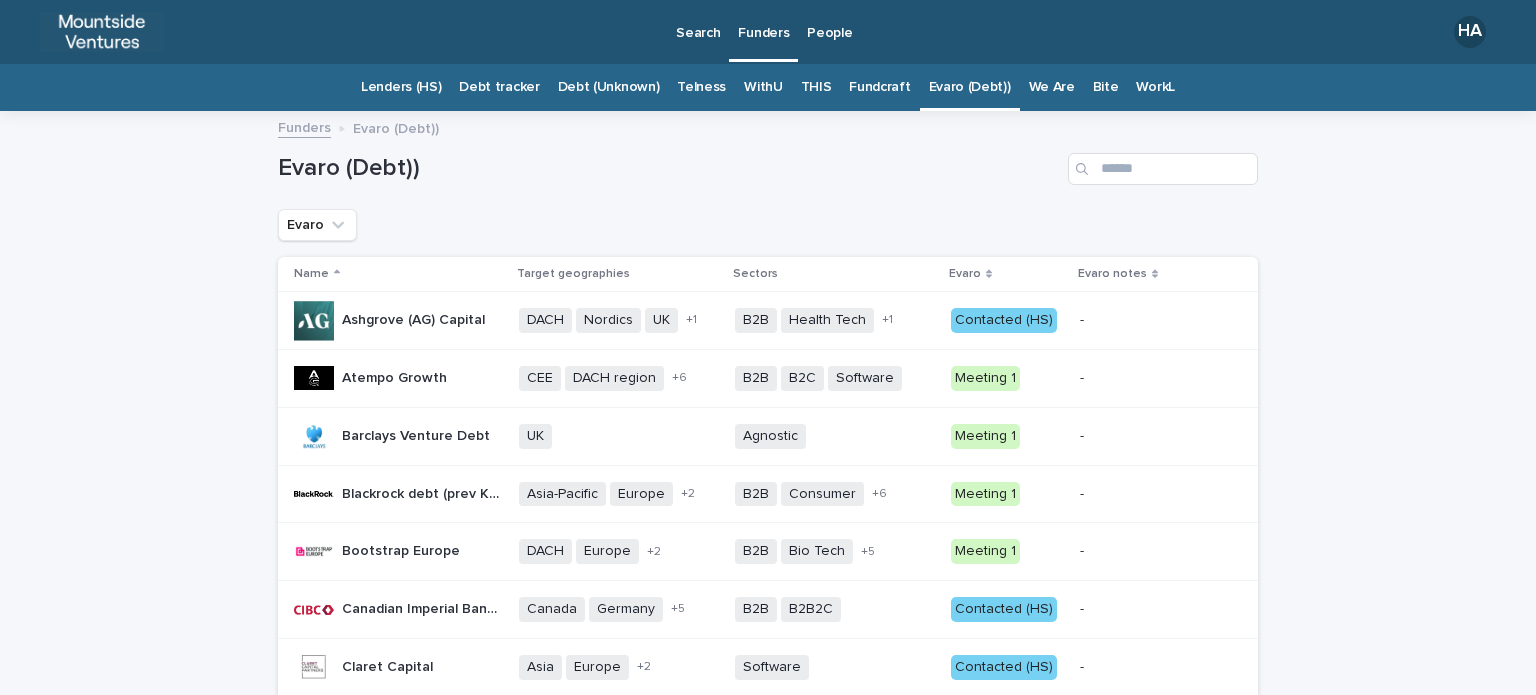 click on "THIS" at bounding box center (816, 87) 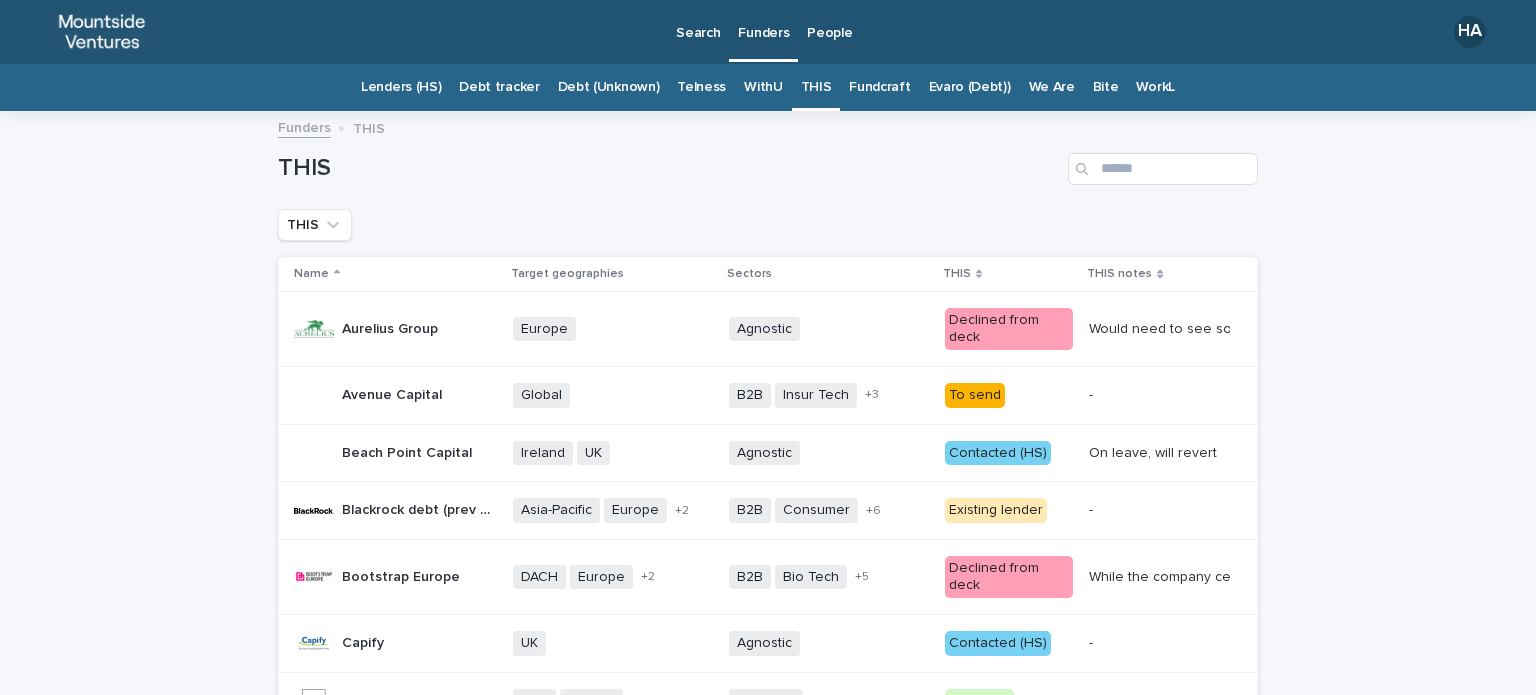 click on "Fundcraft" at bounding box center [879, 87] 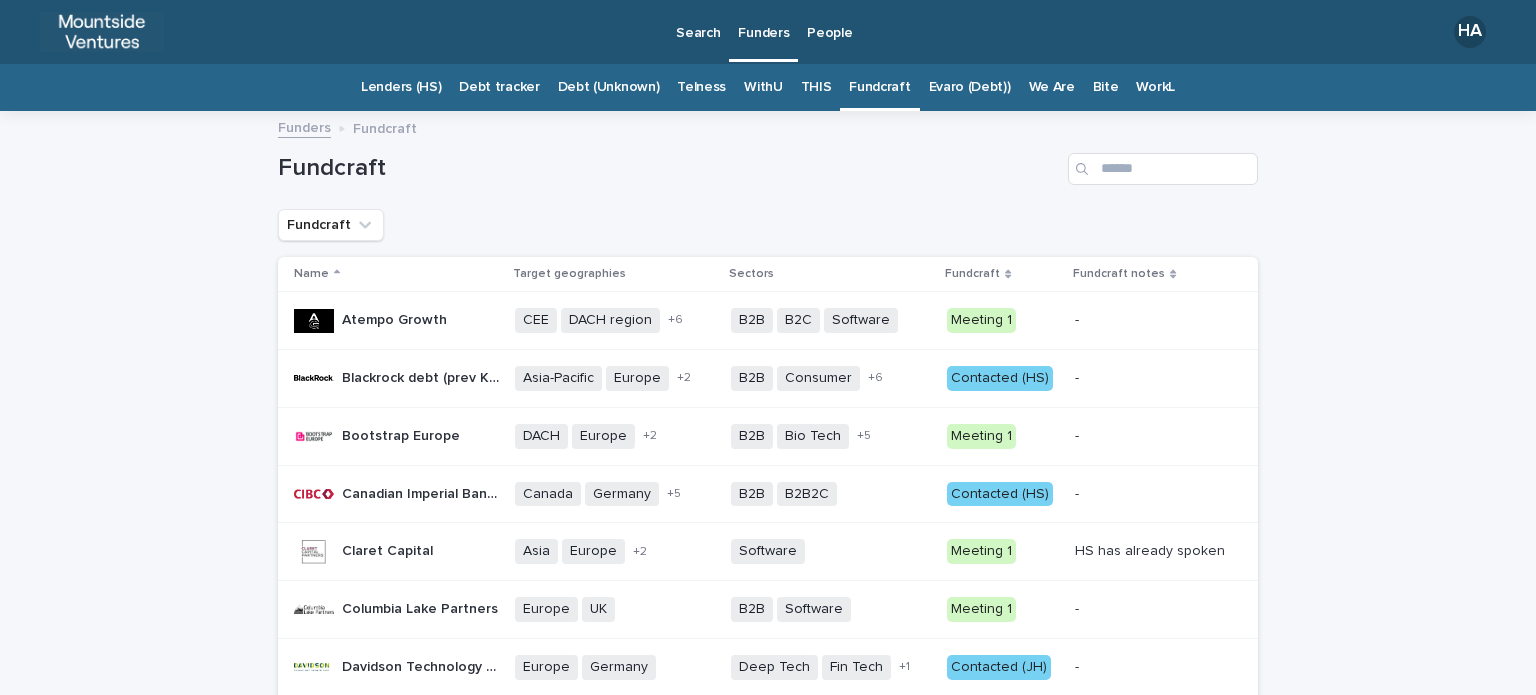 click on "Evaro (Debt))" at bounding box center (970, 87) 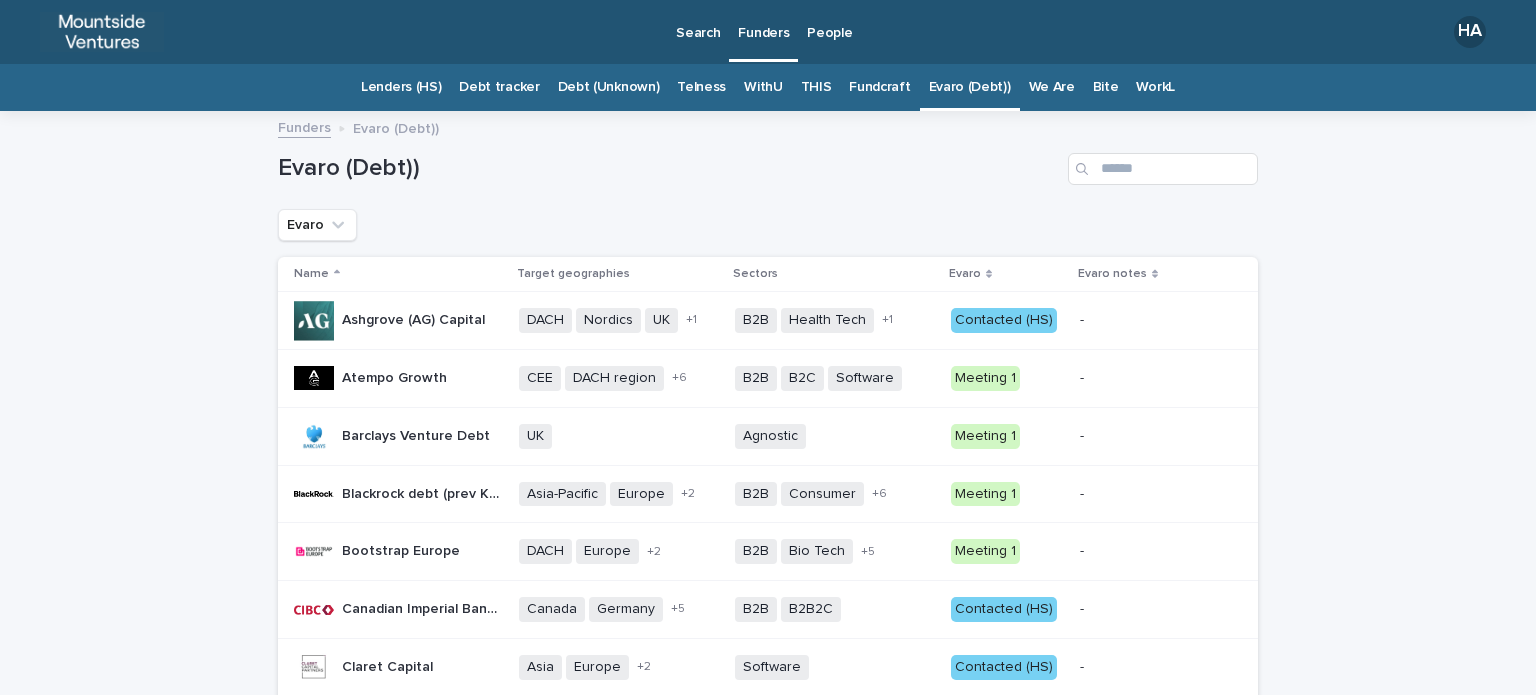 click on "Fundcraft" at bounding box center (879, 87) 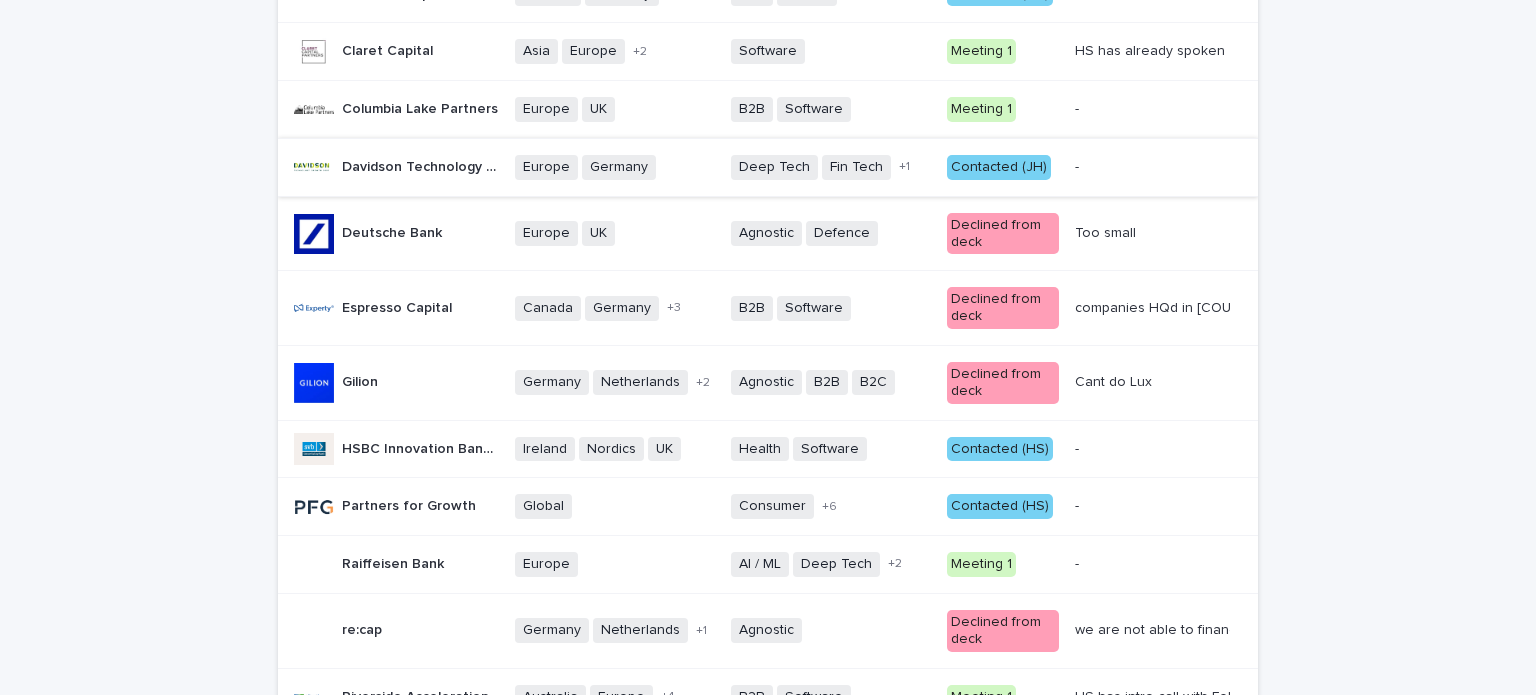 scroll, scrollTop: 0, scrollLeft: 0, axis: both 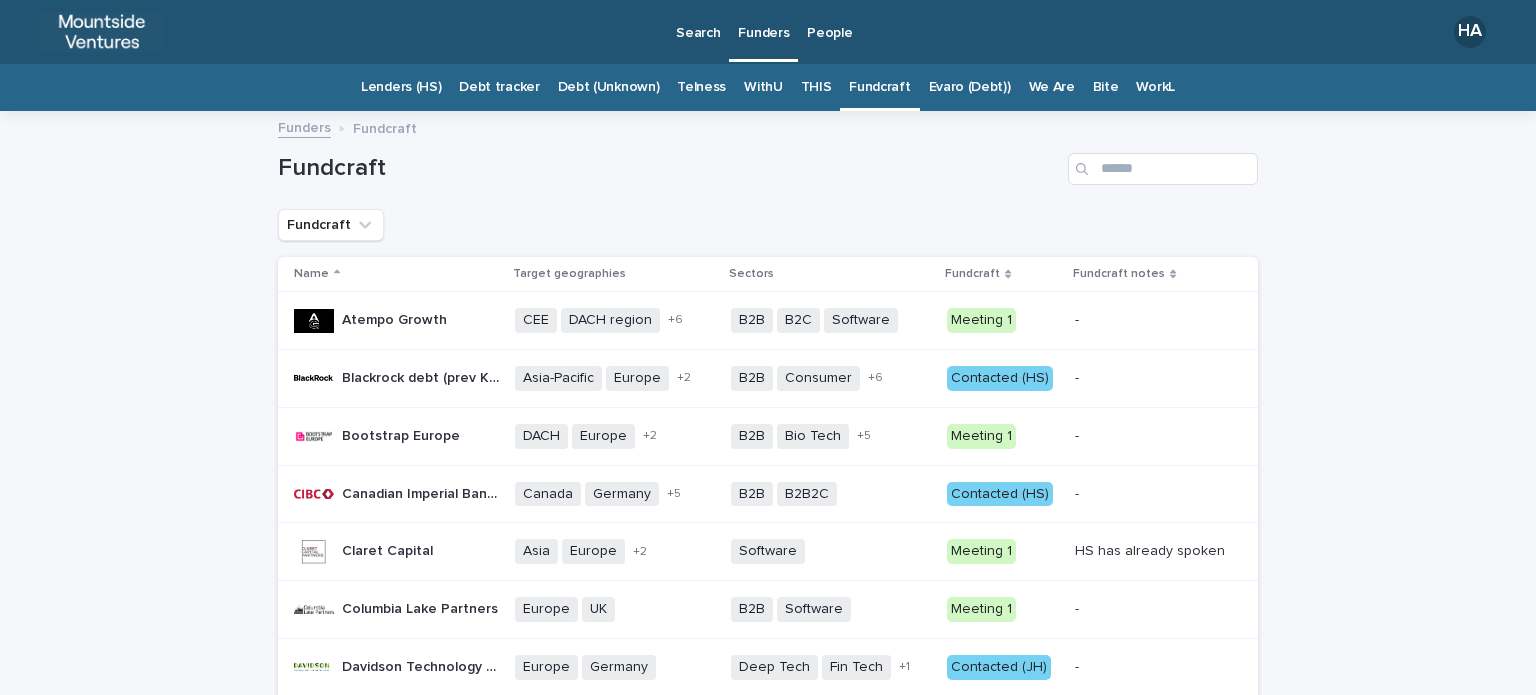 click on "THIS" at bounding box center (816, 87) 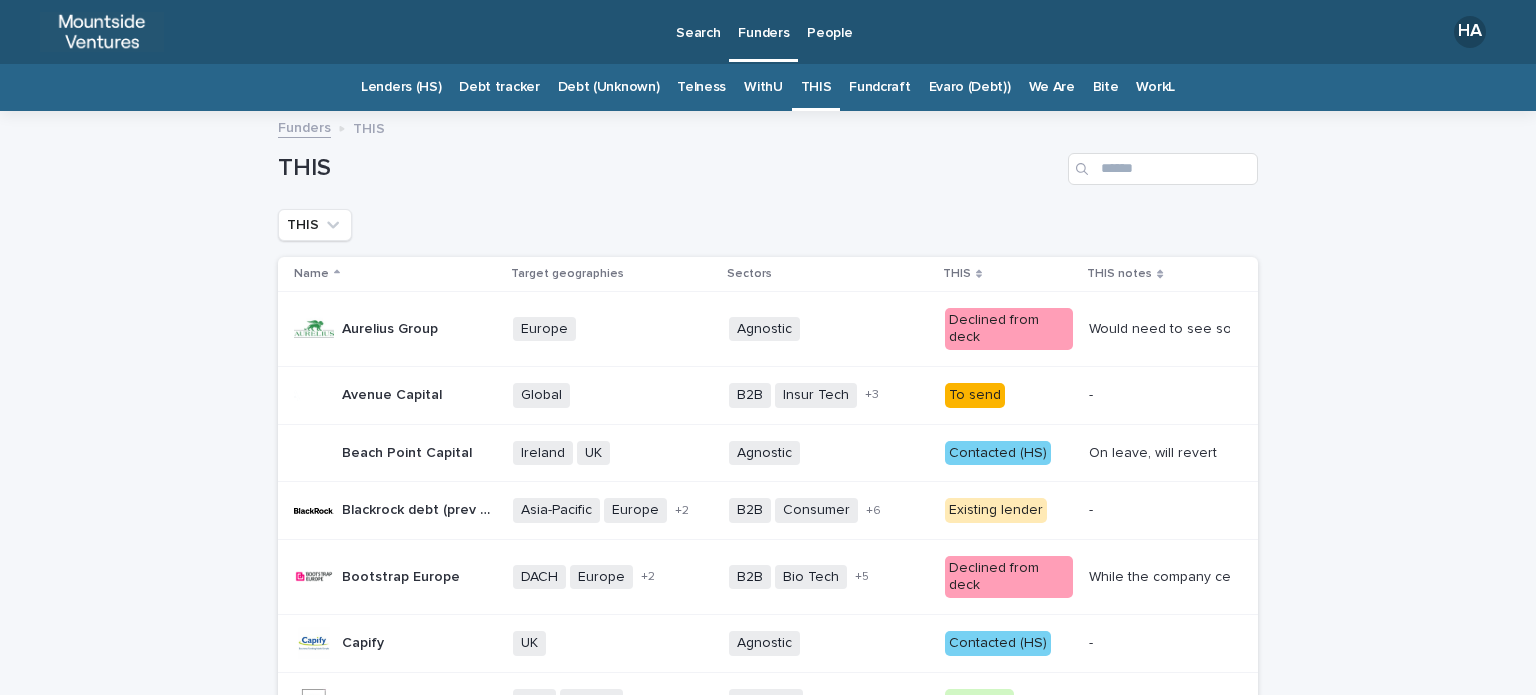 click on "WithU" at bounding box center [763, 87] 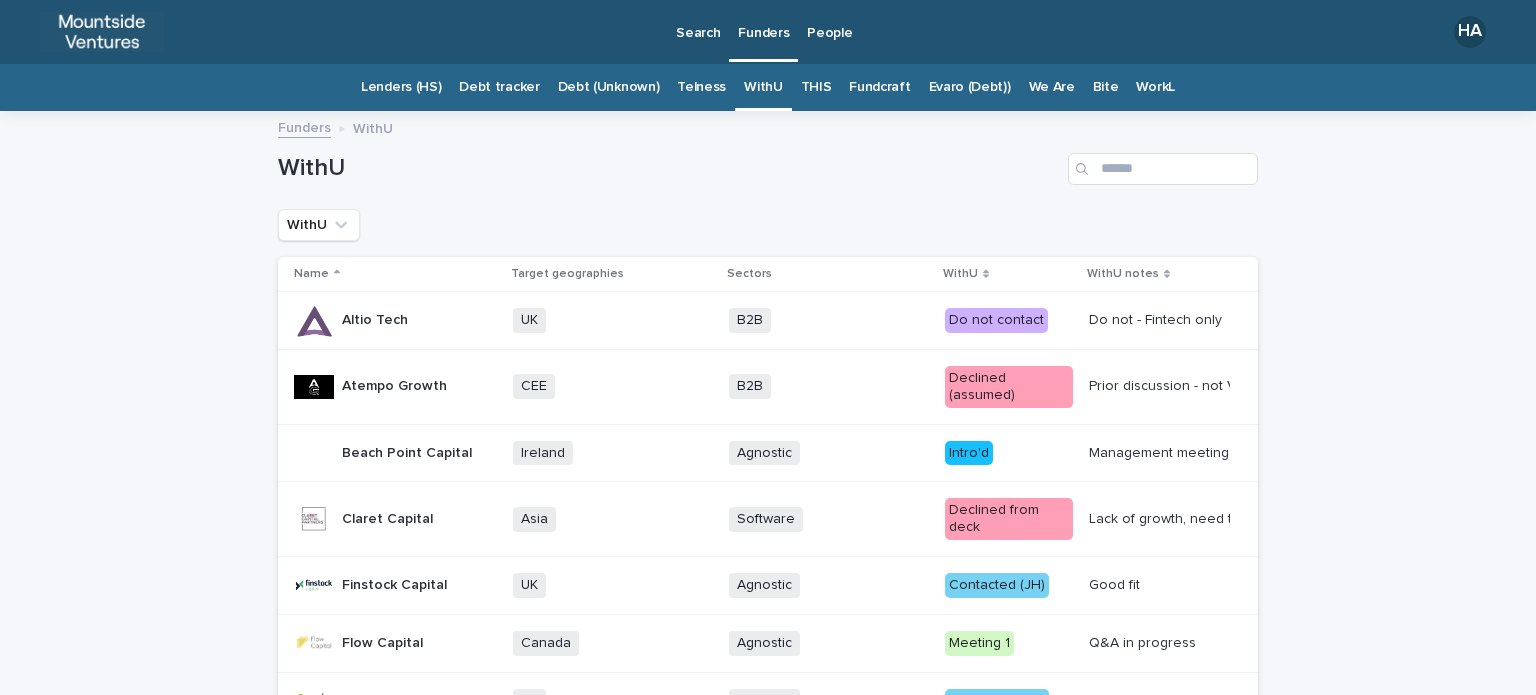 click on "Fundcraft" at bounding box center [879, 87] 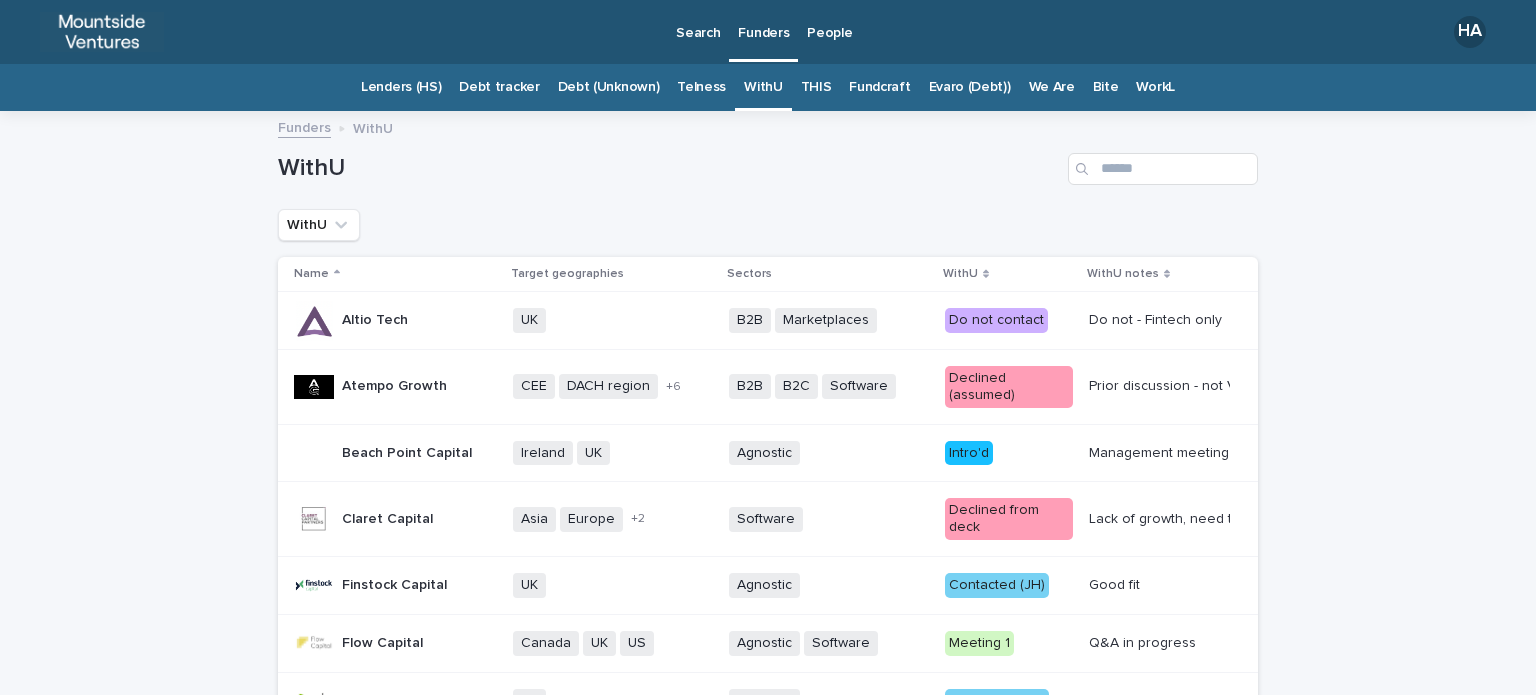 click on "THIS" at bounding box center [816, 87] 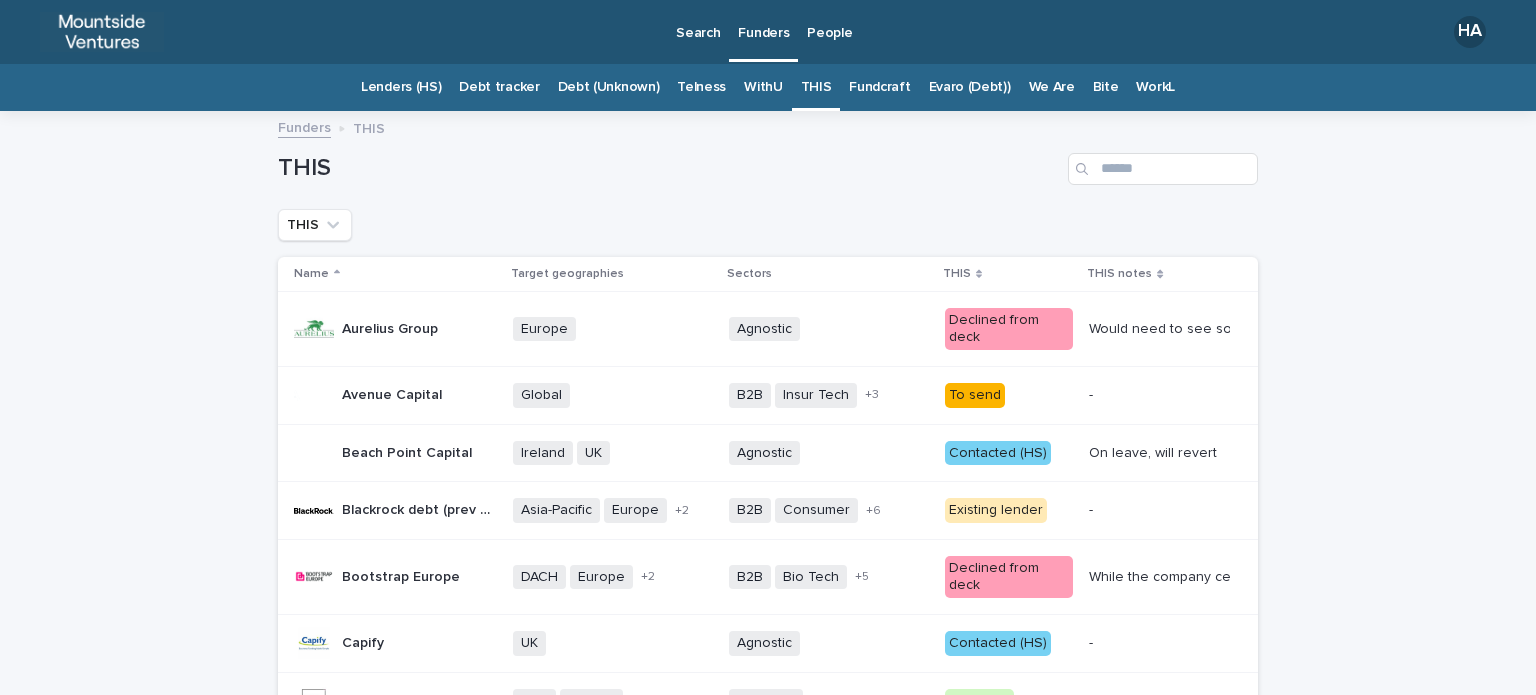 click on "WithU" at bounding box center (763, 87) 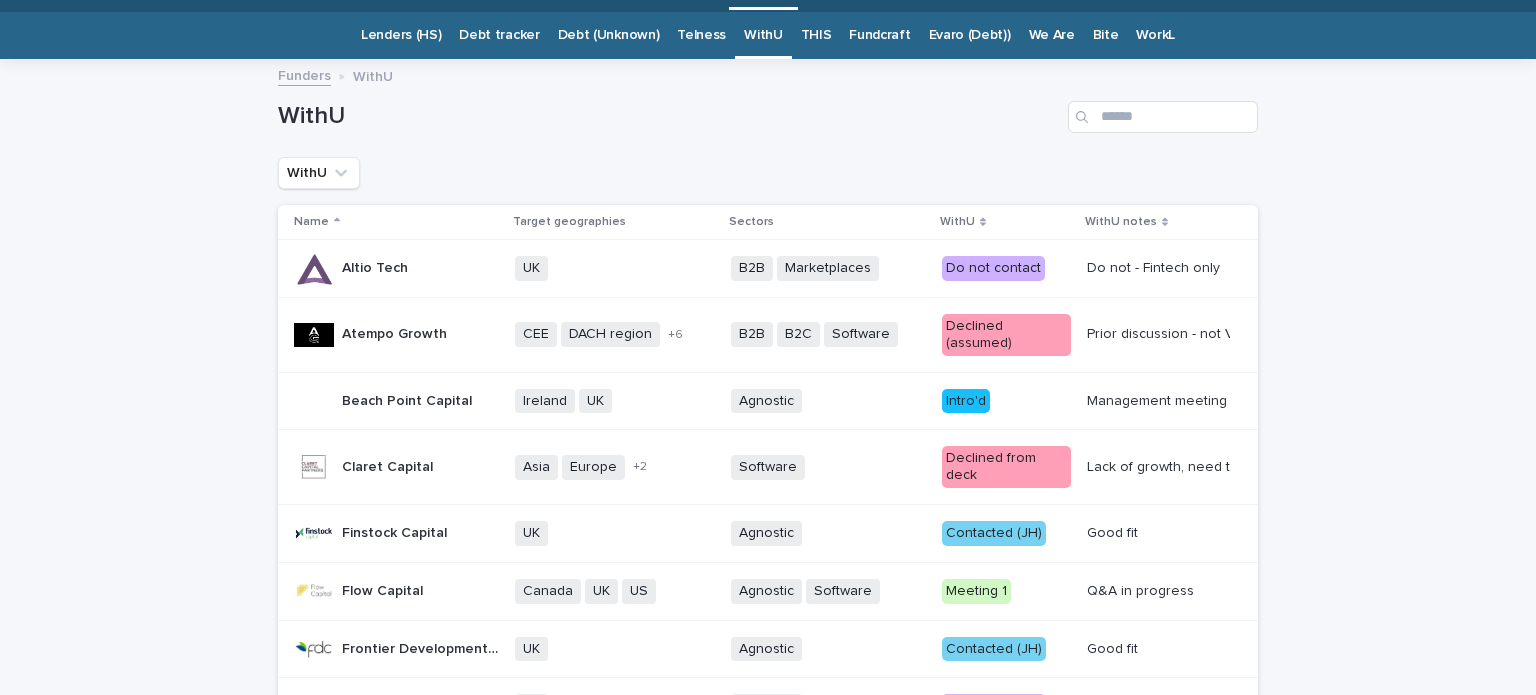 scroll, scrollTop: 0, scrollLeft: 0, axis: both 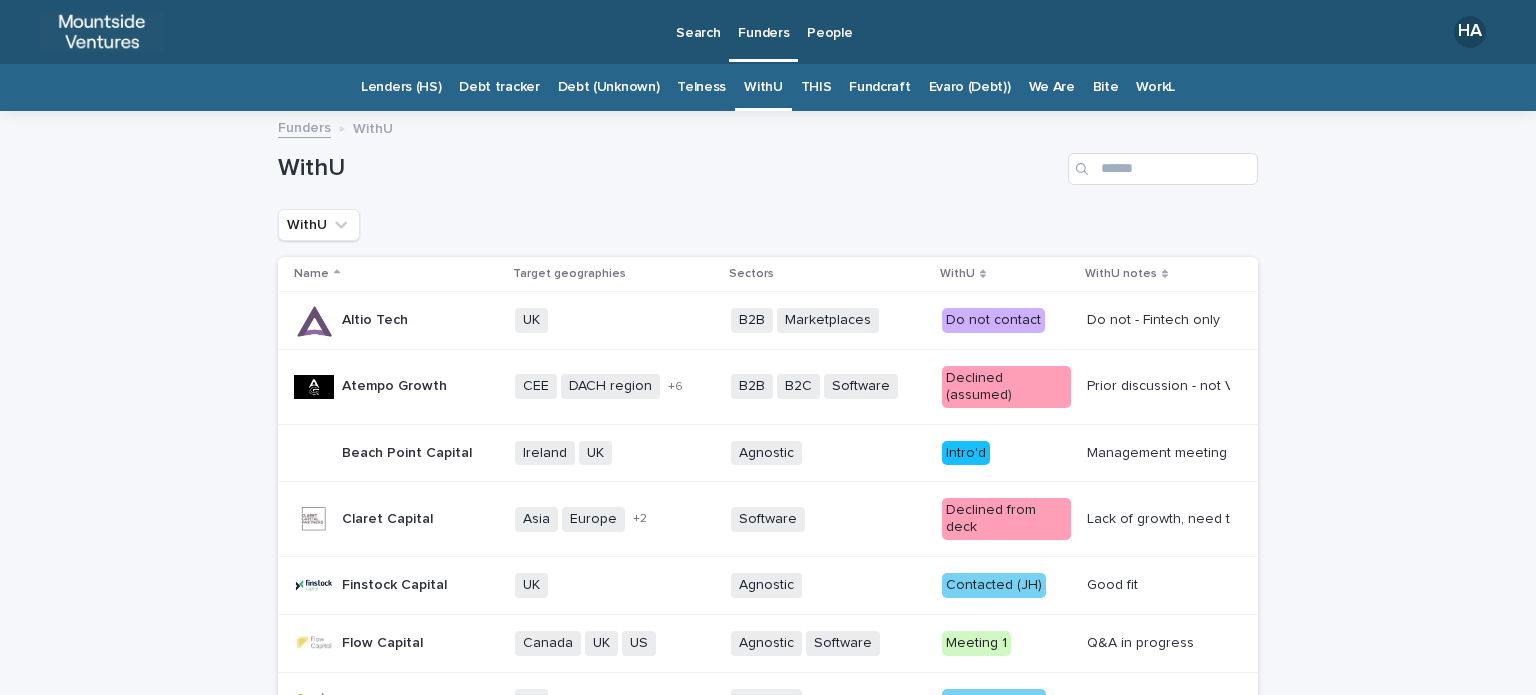 click on "Funders" at bounding box center [763, 21] 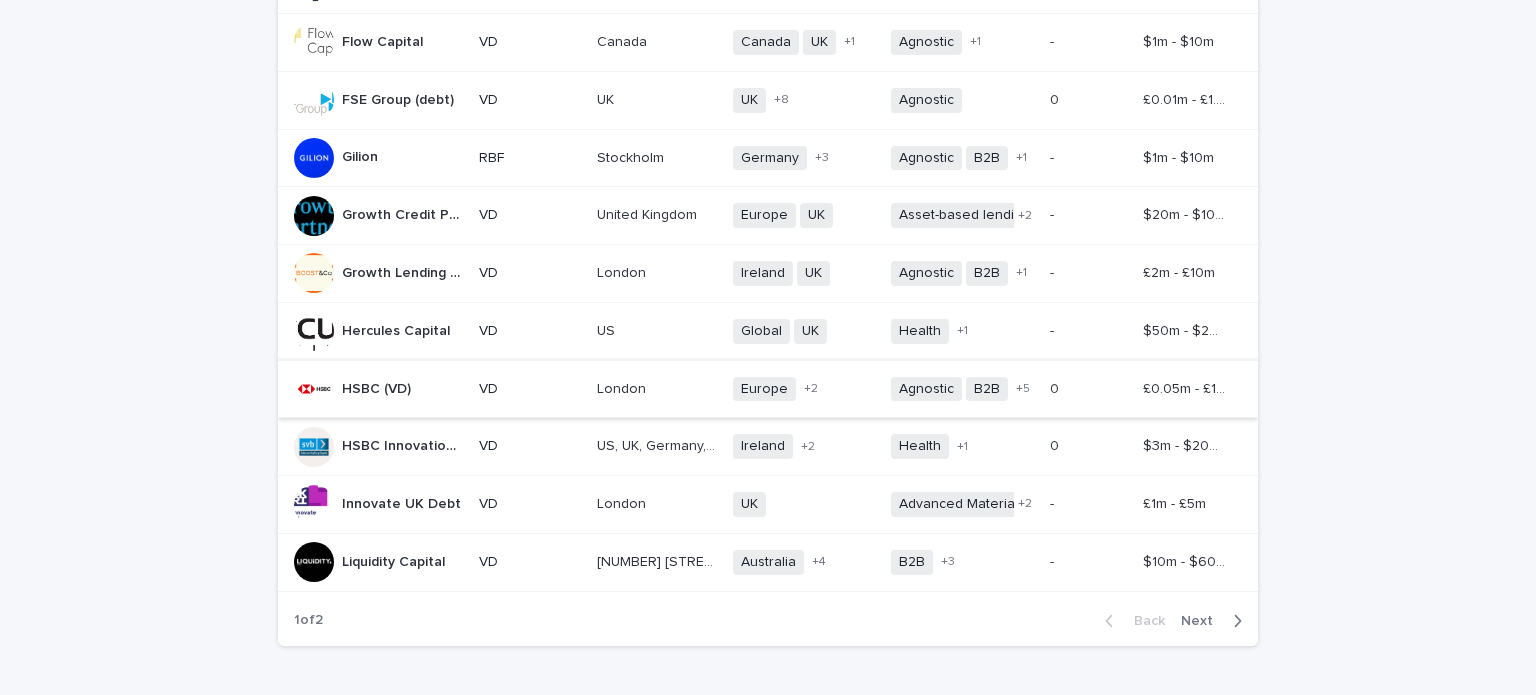 scroll, scrollTop: 1535, scrollLeft: 0, axis: vertical 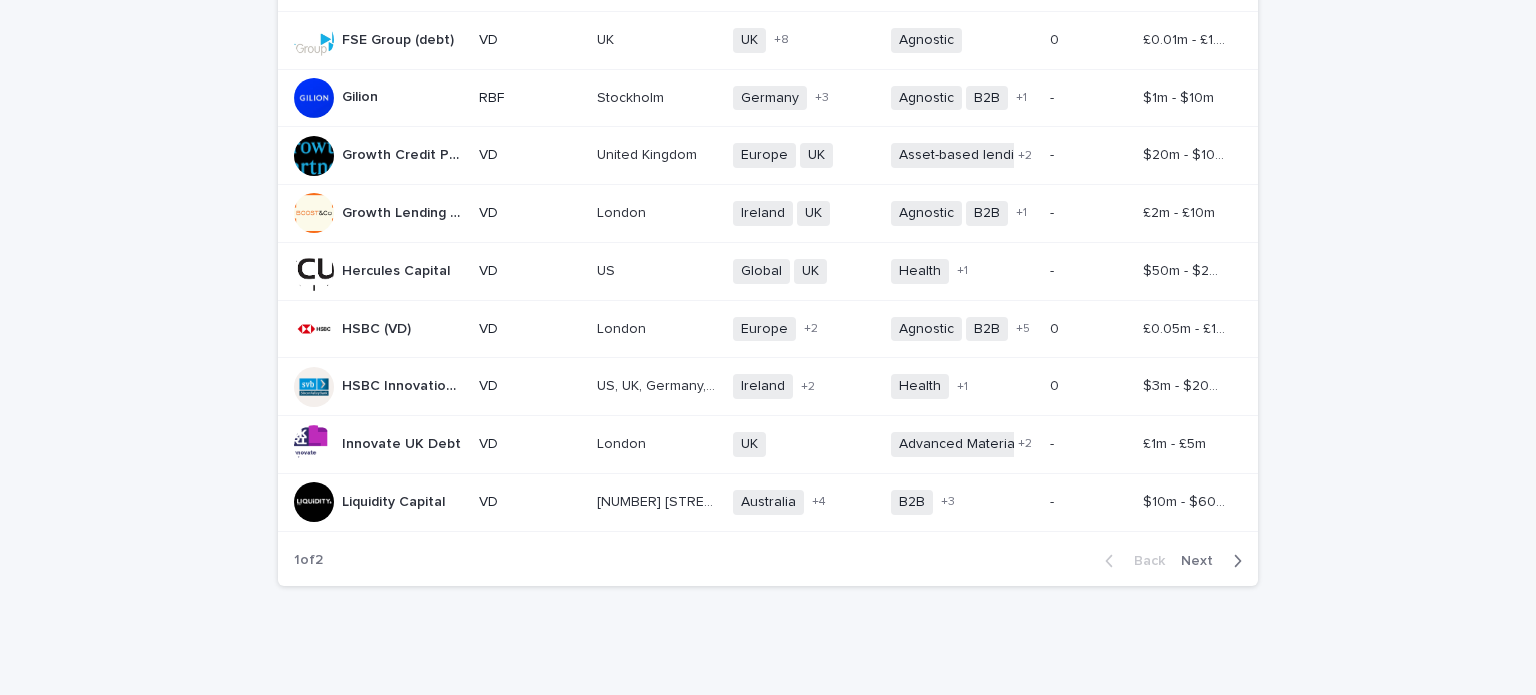 click on "Next" at bounding box center (1203, 561) 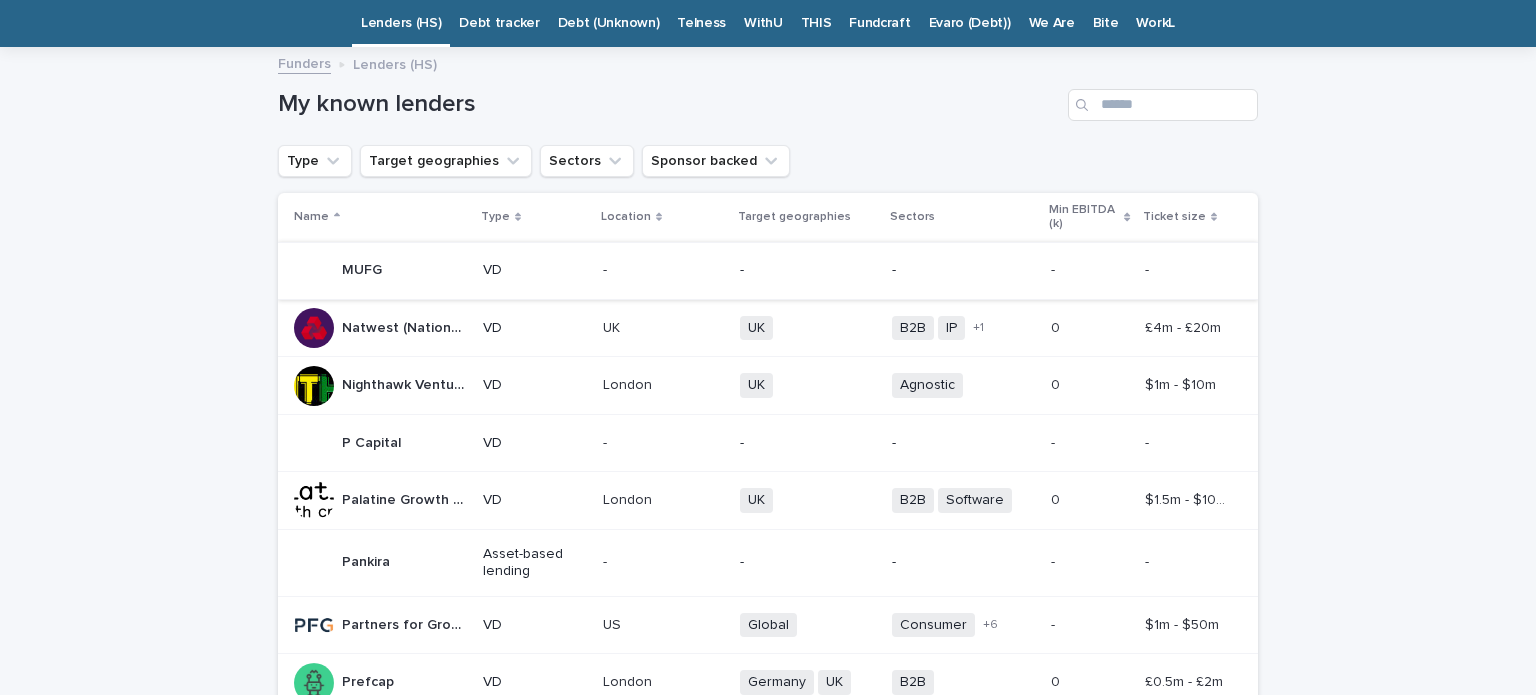 scroll, scrollTop: 0, scrollLeft: 0, axis: both 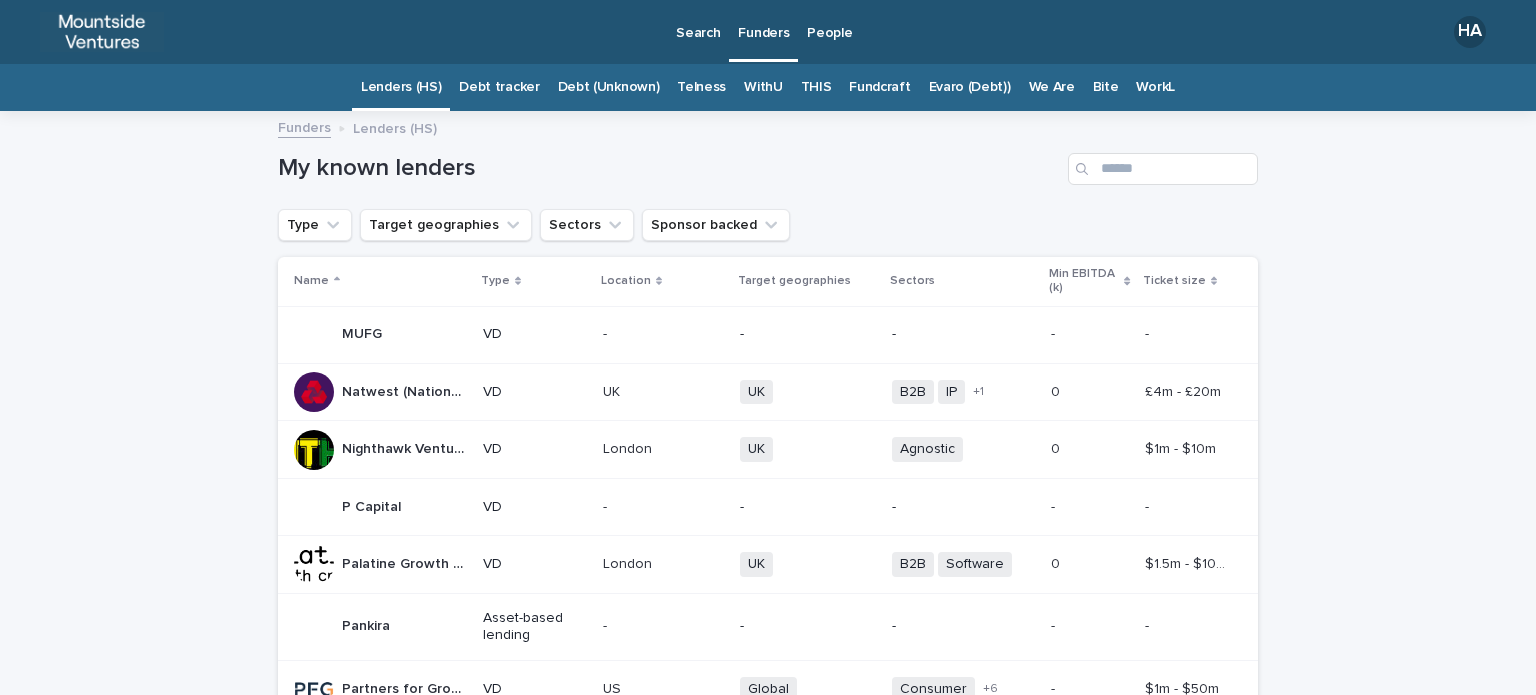 drag, startPoint x: 1396, startPoint y: 327, endPoint x: 1384, endPoint y: 331, distance: 12.649111 